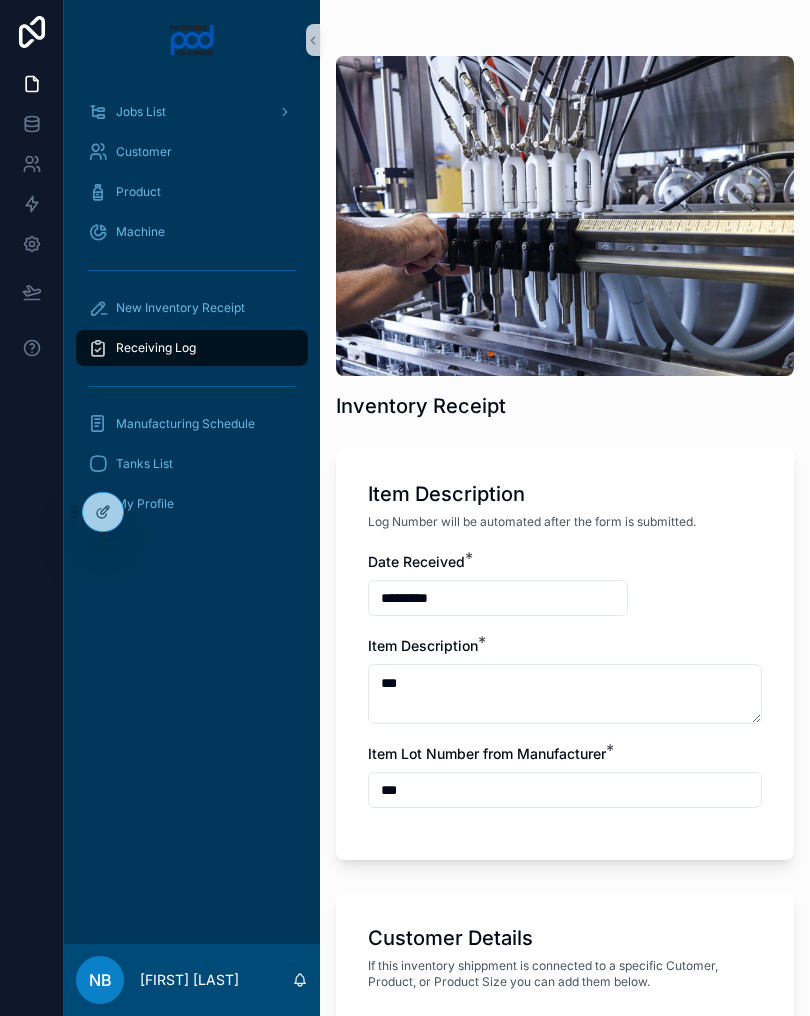 scroll, scrollTop: 0, scrollLeft: 0, axis: both 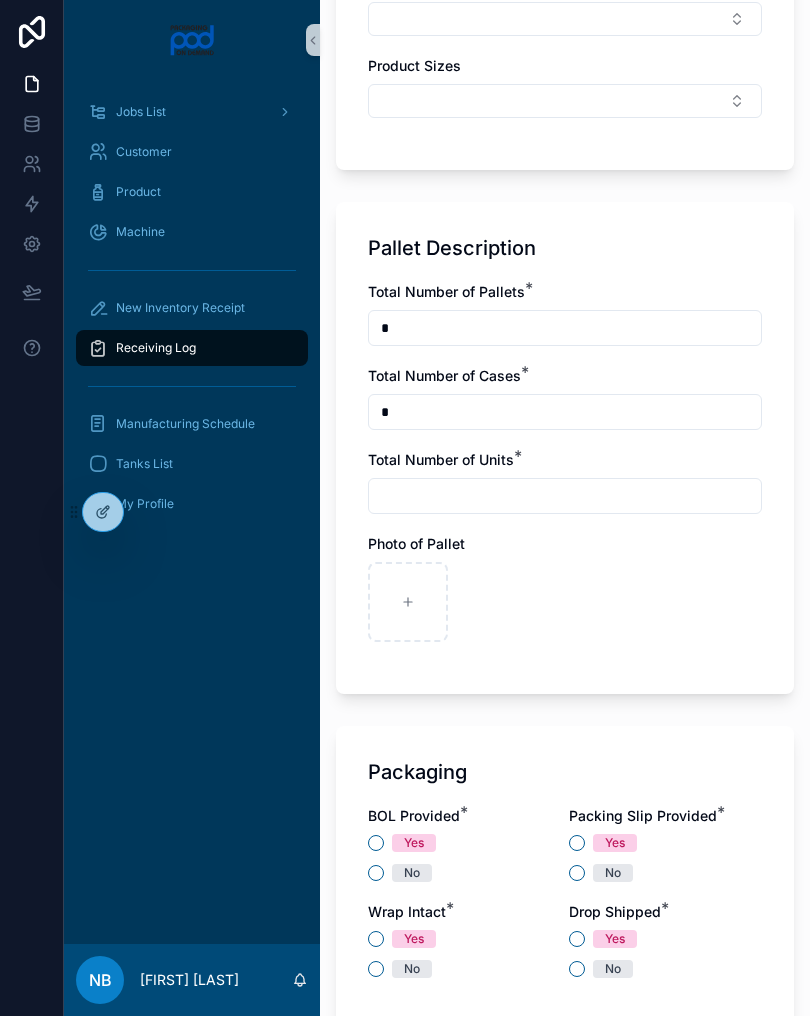 type on "*" 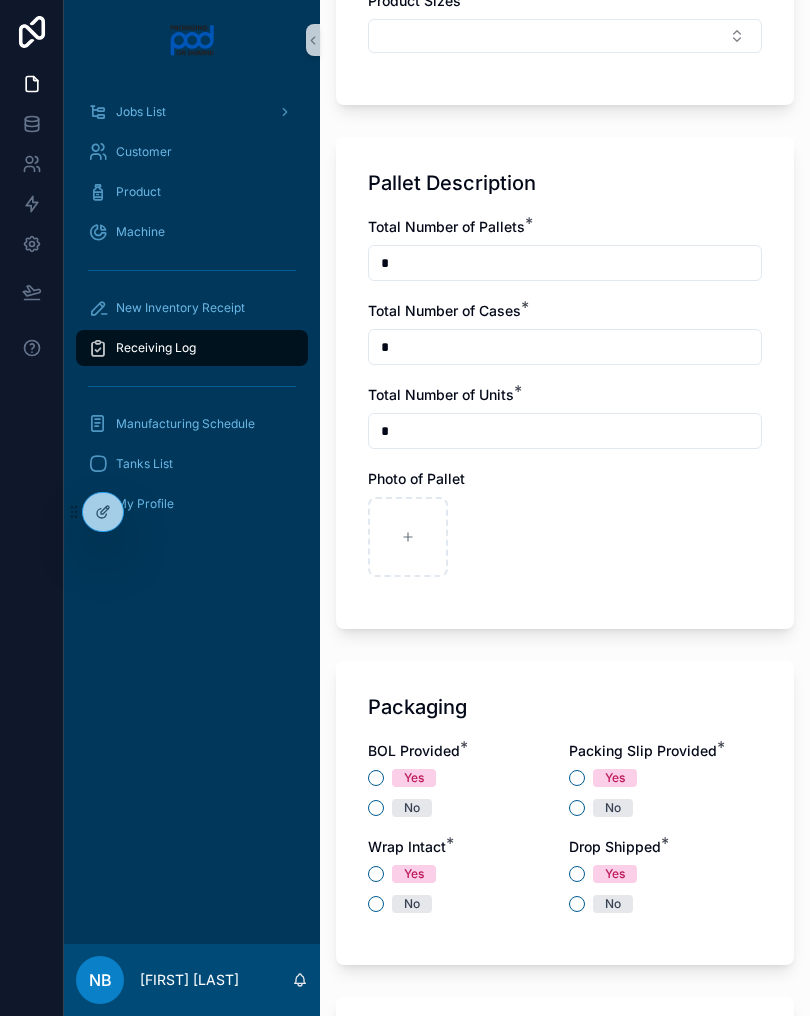 scroll, scrollTop: 1210, scrollLeft: 0, axis: vertical 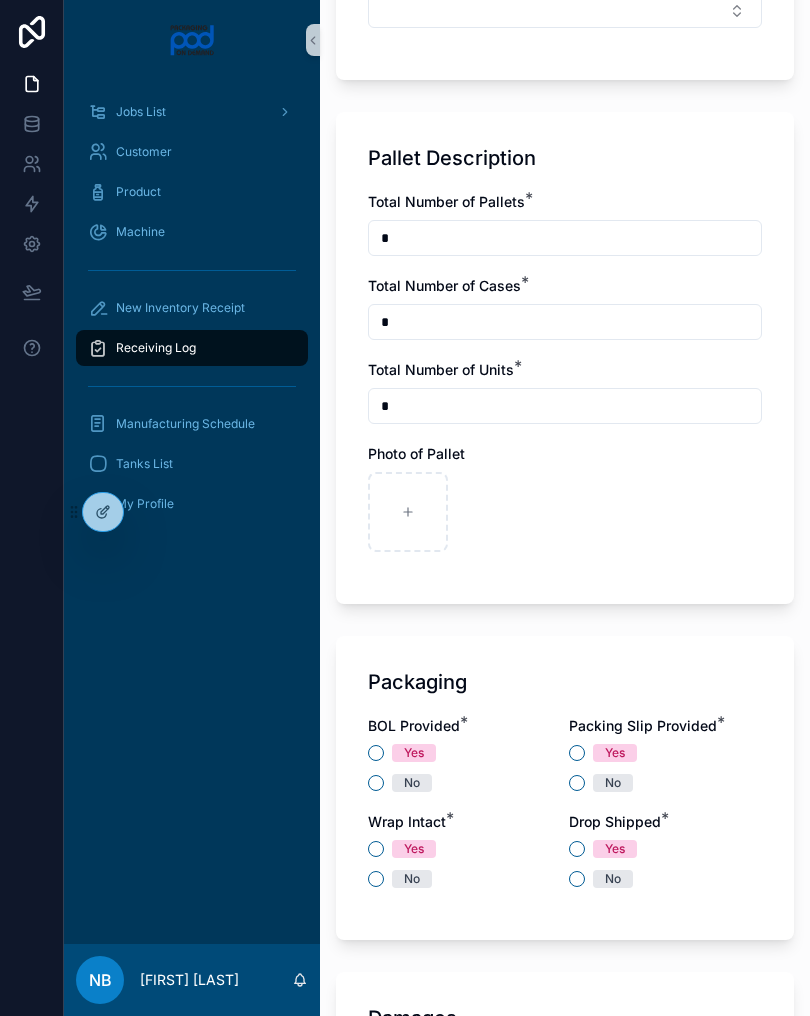 type on "*" 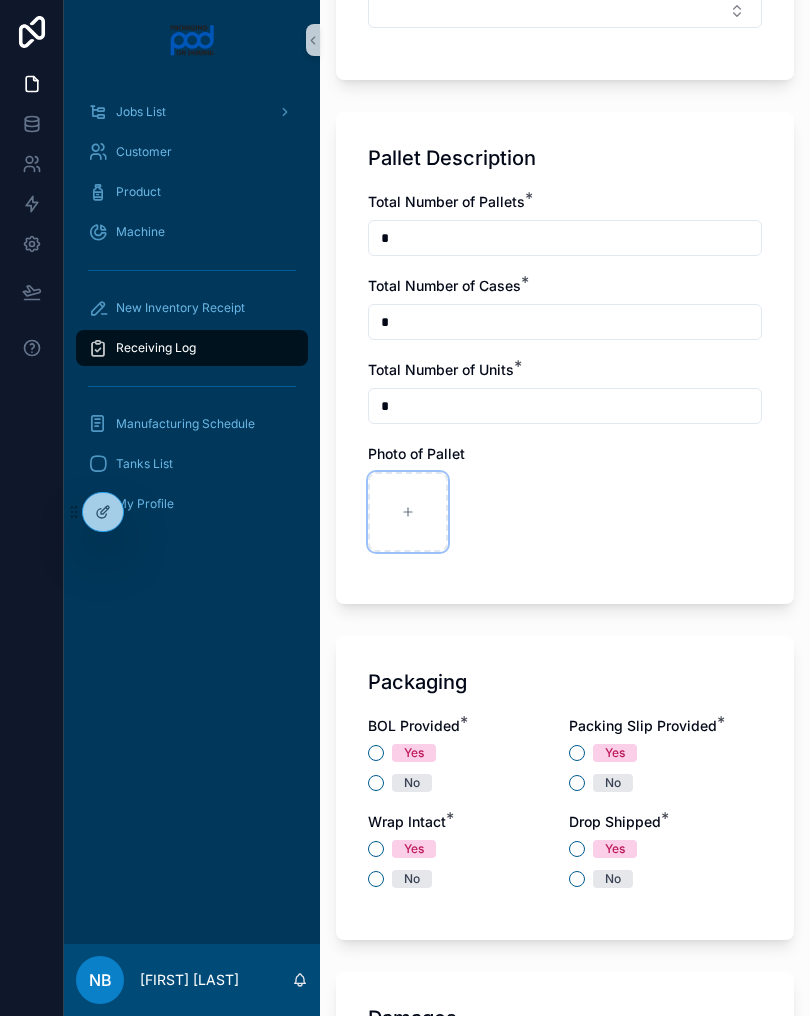 click at bounding box center [408, 512] 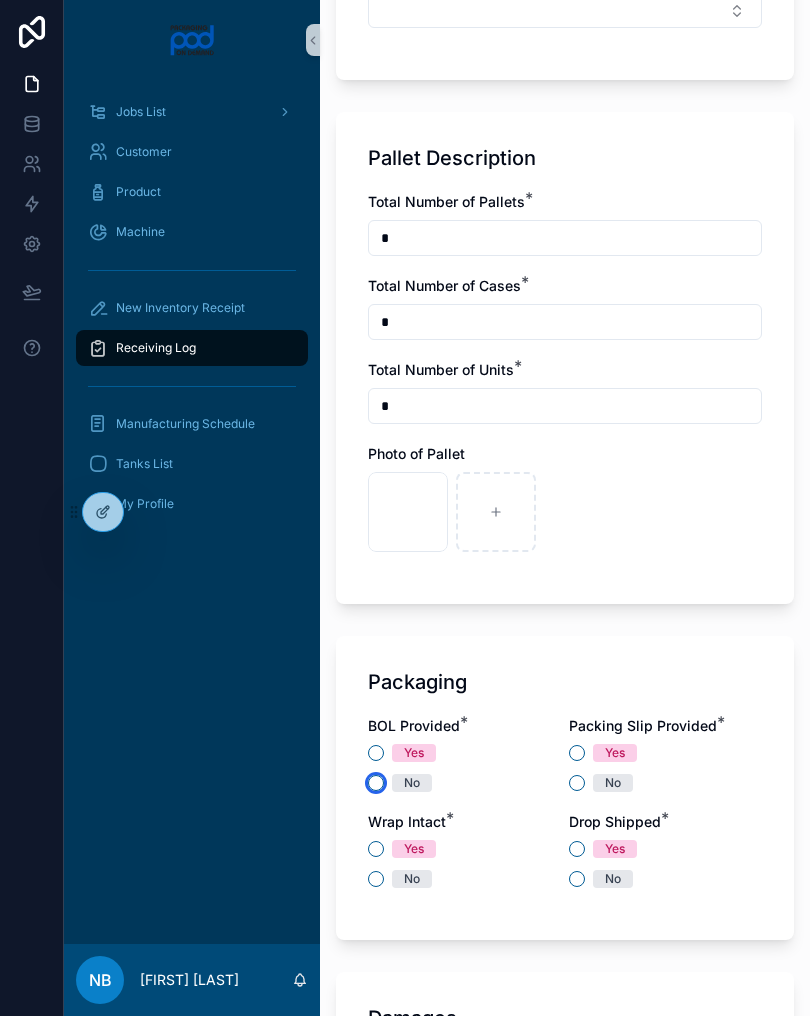 click on "No" at bounding box center [376, 783] 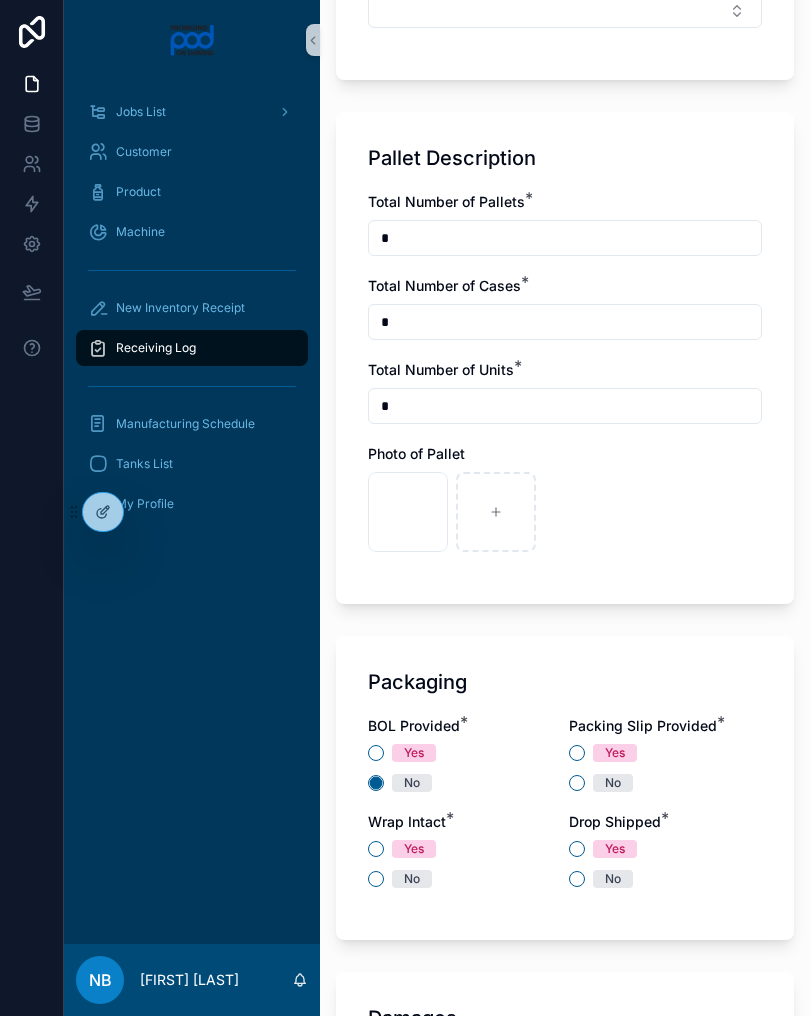click on "Yes" at bounding box center (615, 753) 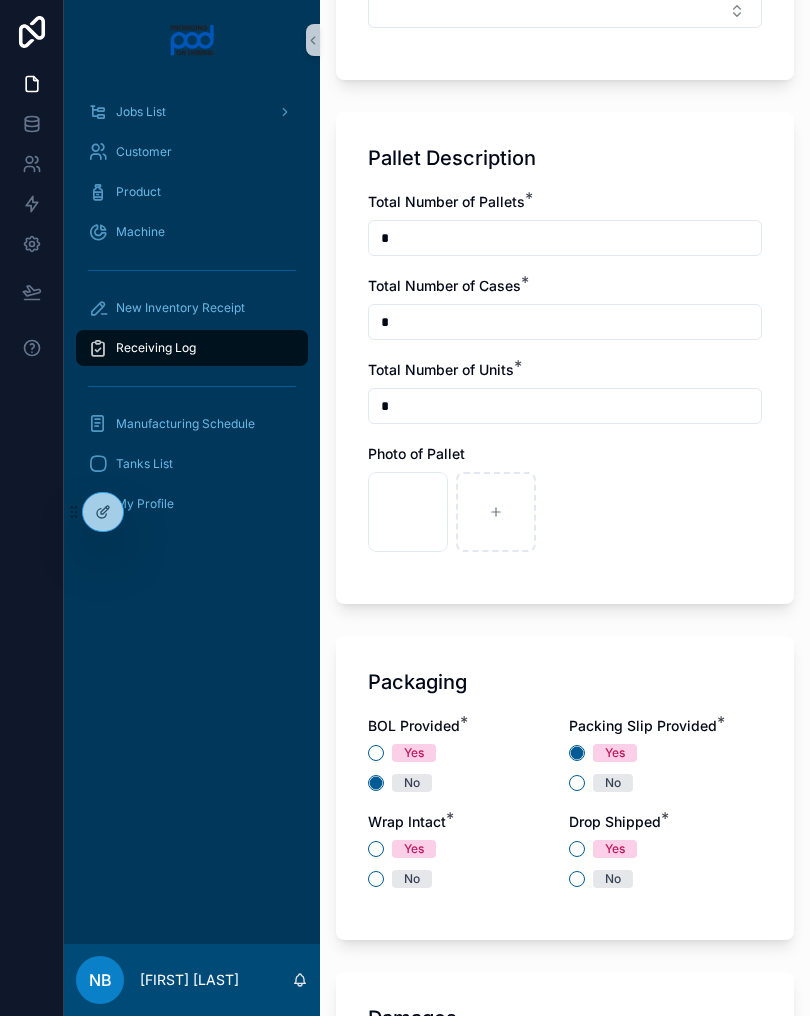 click on "Yes" at bounding box center (464, 849) 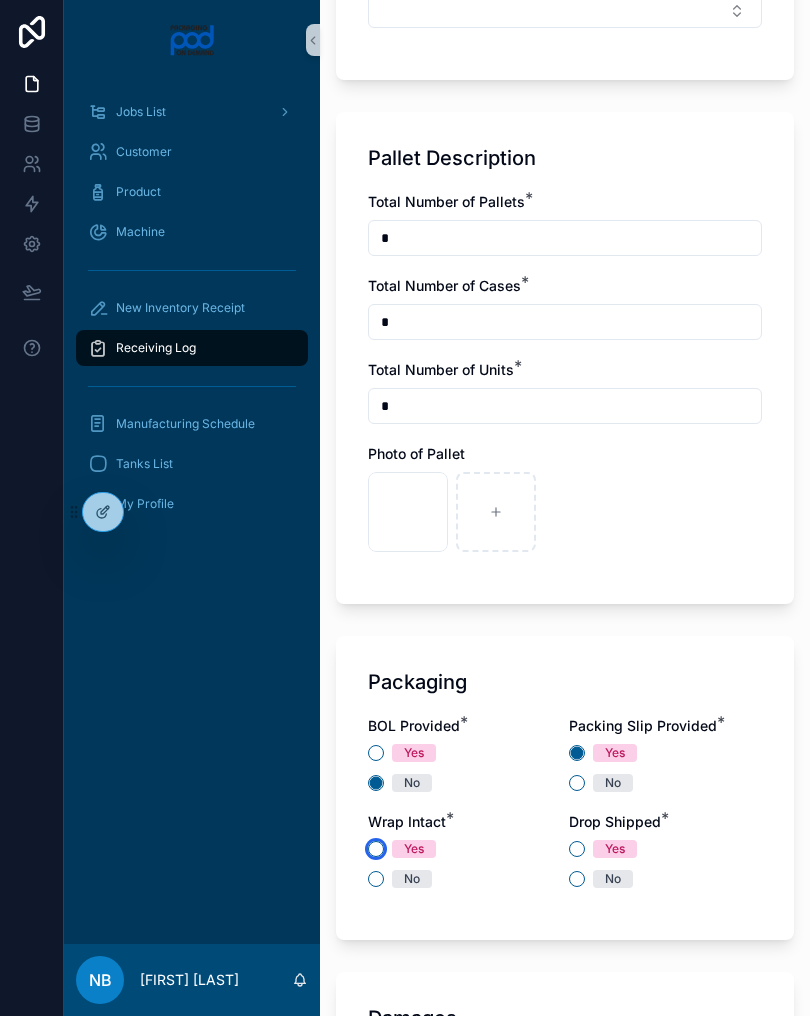 click on "Yes" at bounding box center (376, 849) 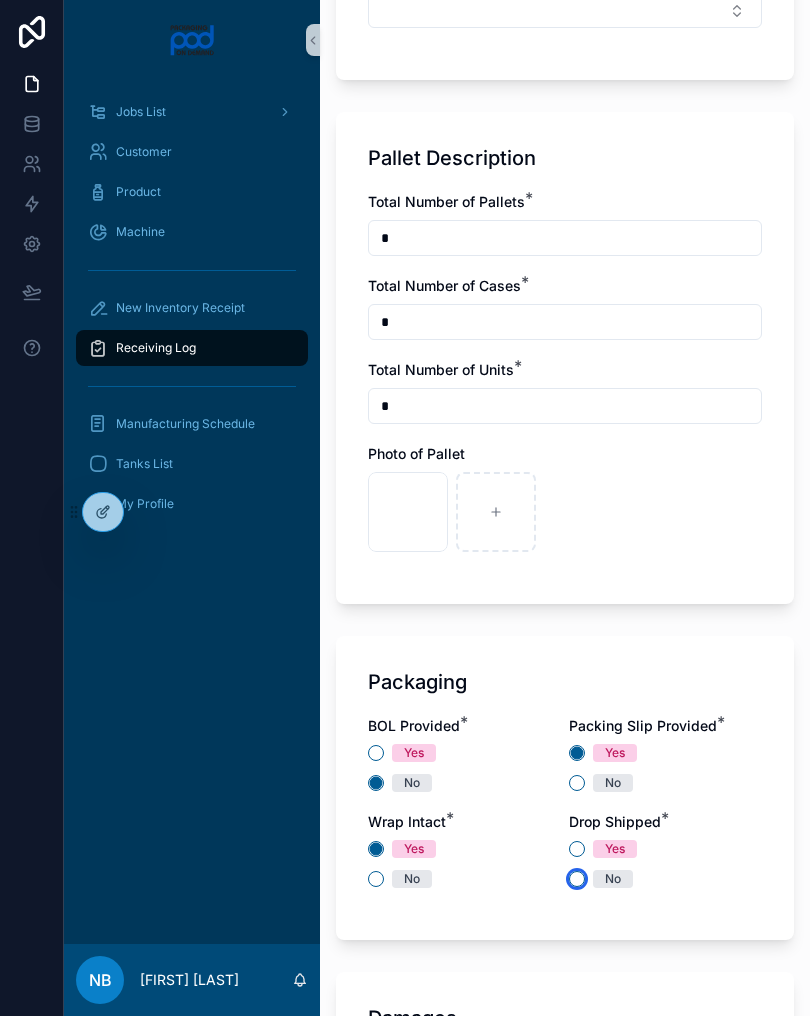 click on "No" at bounding box center (577, 879) 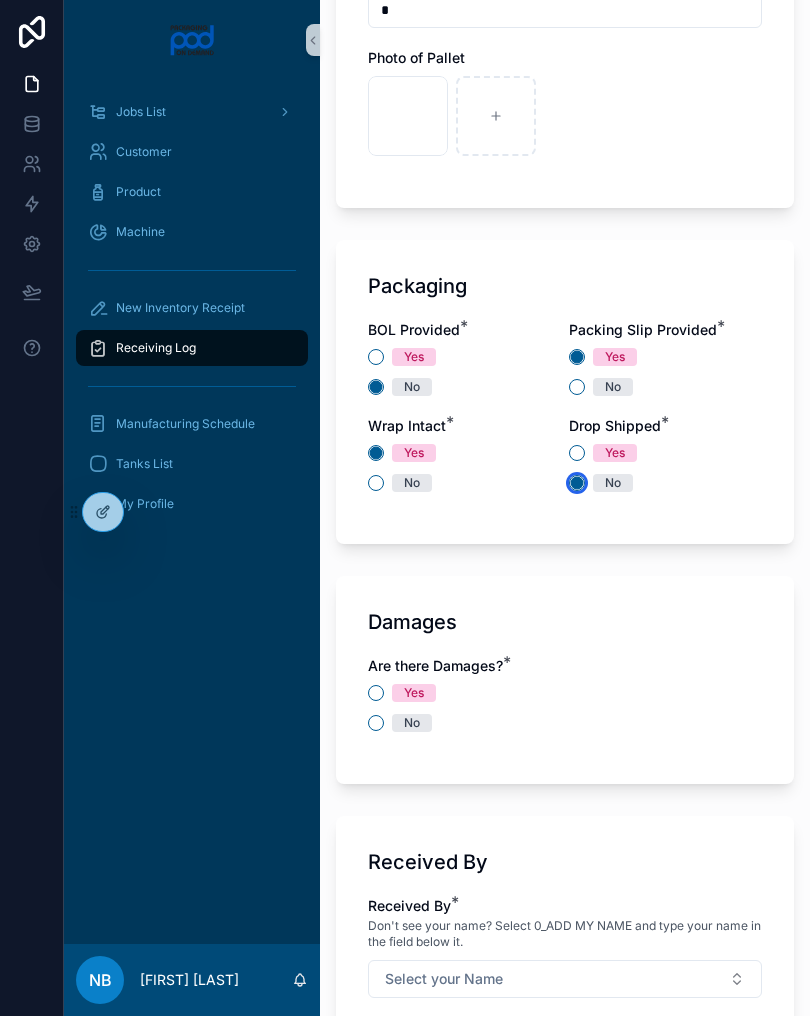 scroll, scrollTop: 1609, scrollLeft: 0, axis: vertical 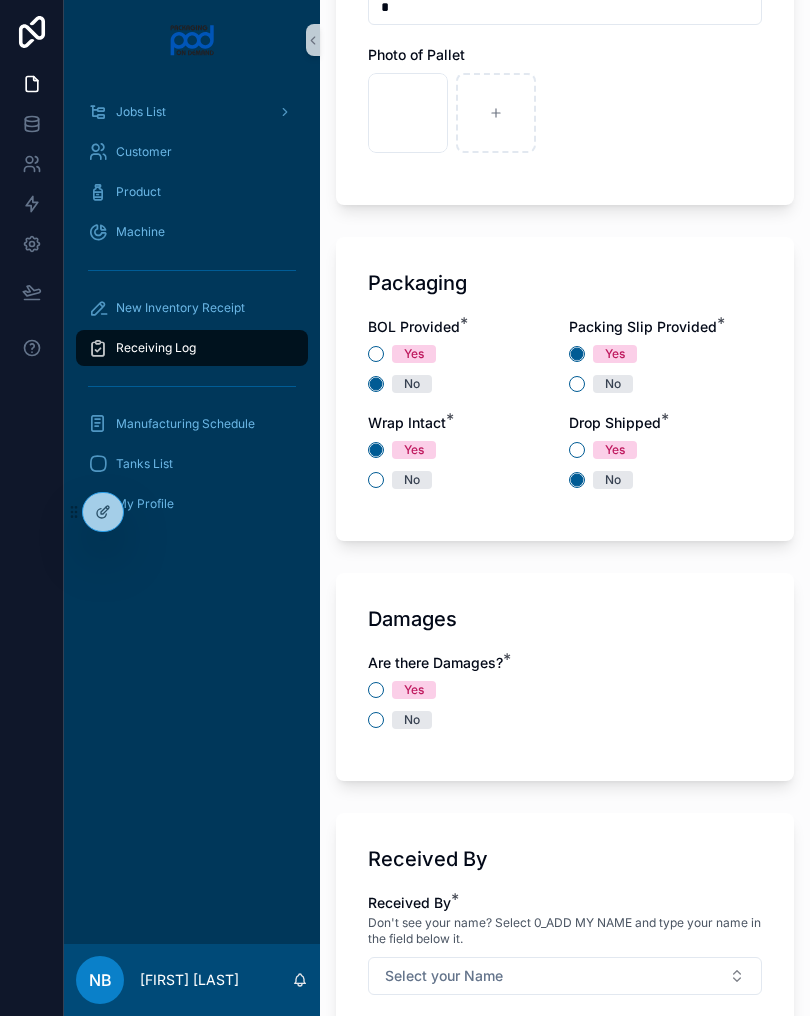 click on "Are there Damages? * Yes No" at bounding box center [565, 701] 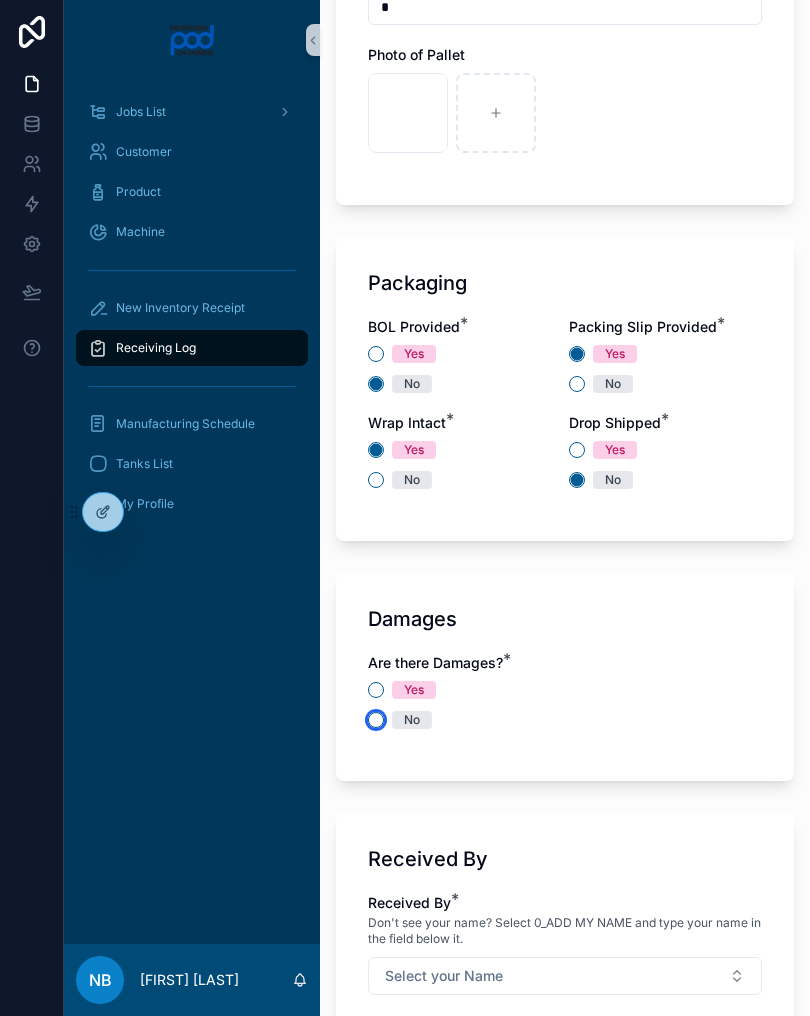 click on "No" at bounding box center (376, 720) 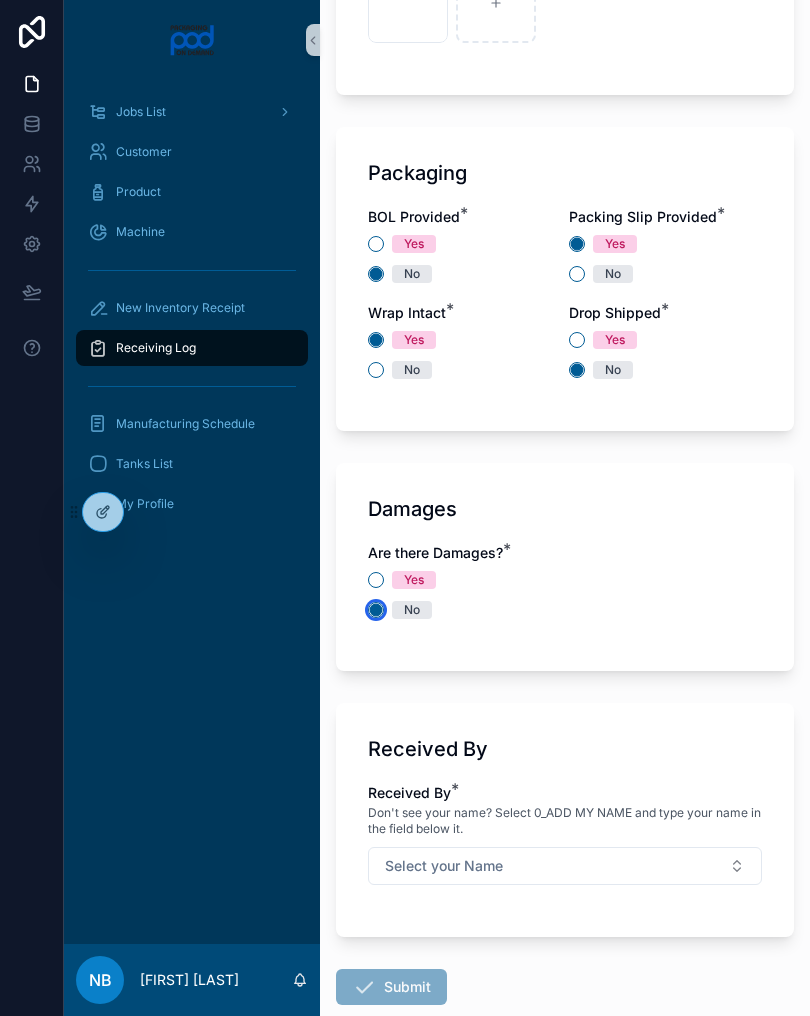scroll, scrollTop: 1749, scrollLeft: 0, axis: vertical 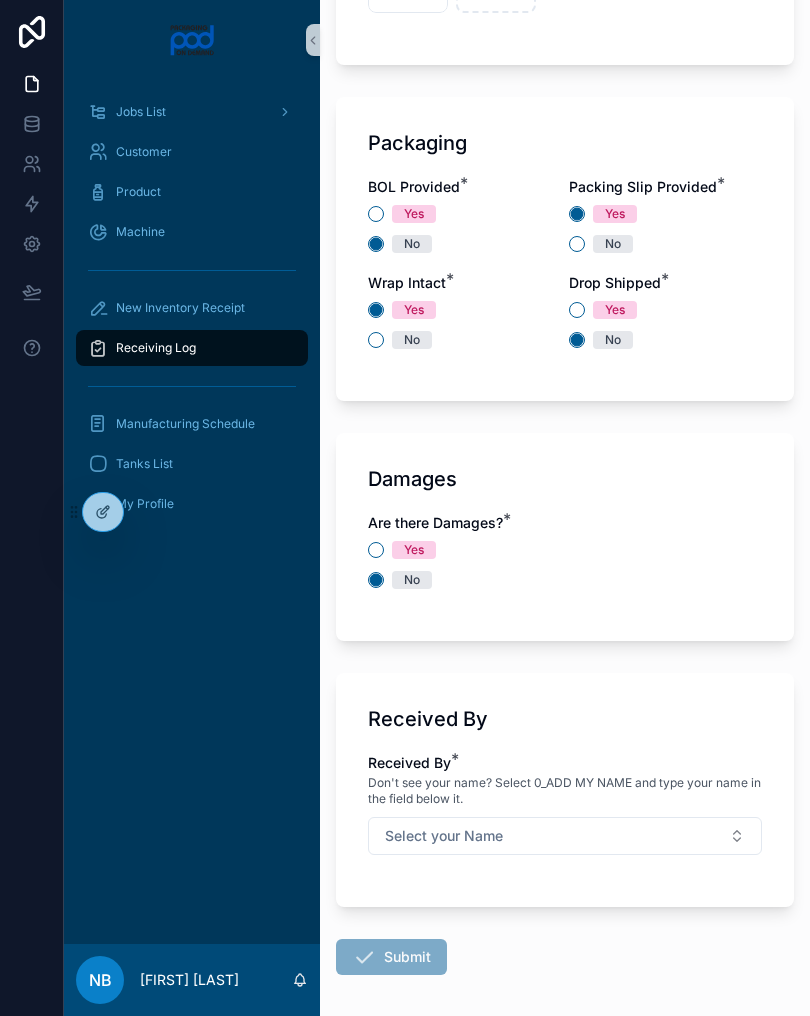 click on "Select your Name" at bounding box center (565, 836) 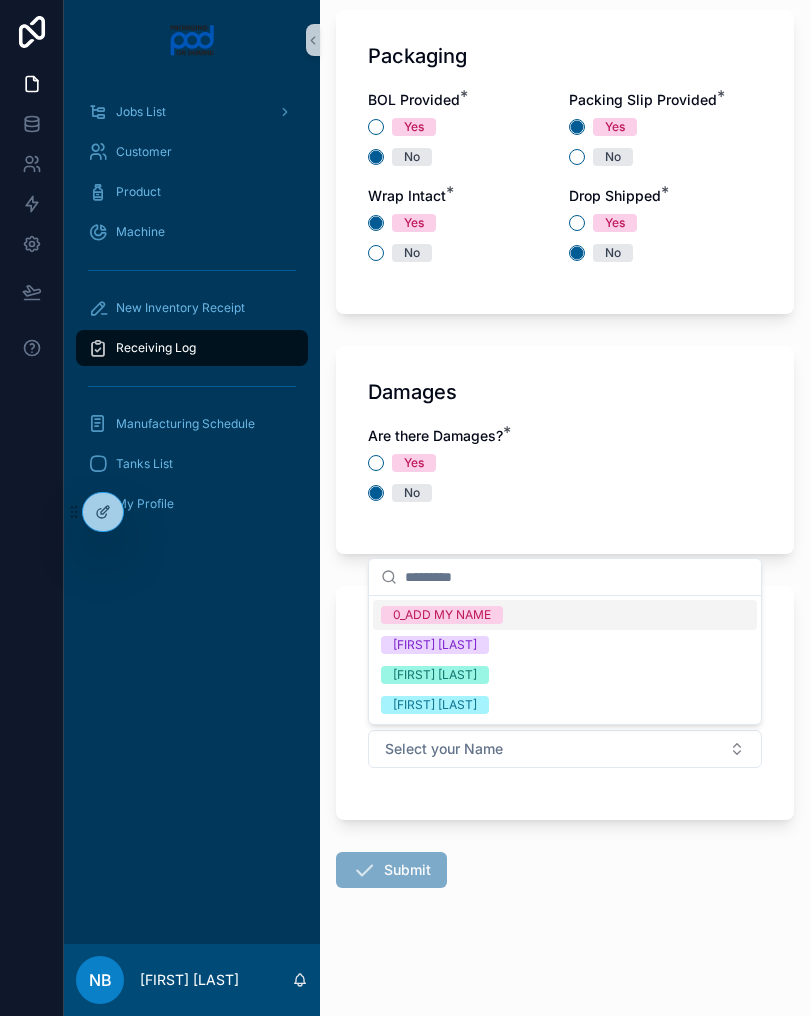 scroll, scrollTop: 1836, scrollLeft: 0, axis: vertical 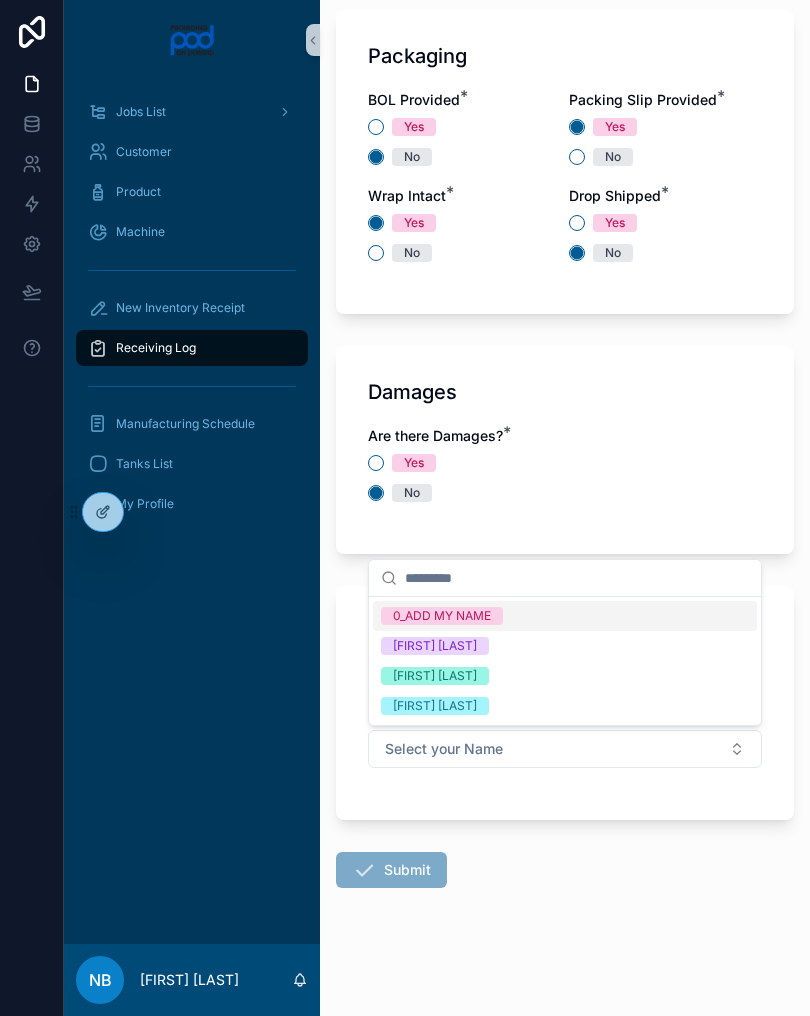 click on "[FIRST] [LAST]" at bounding box center (435, 676) 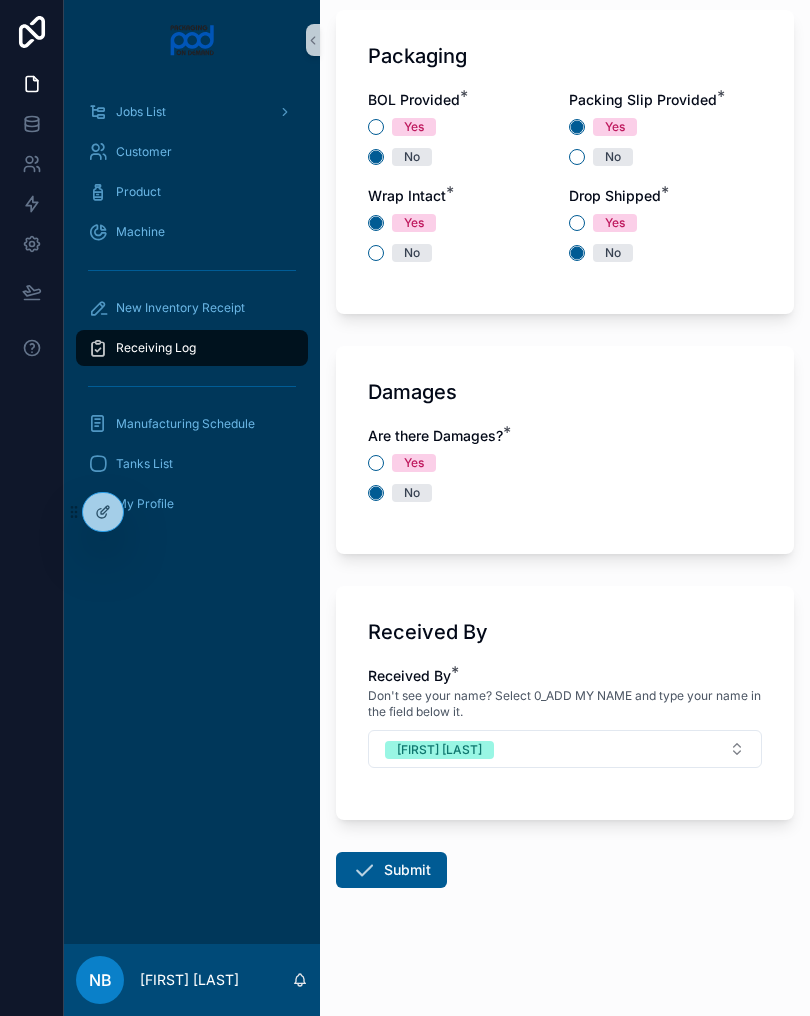 click on "Submit" at bounding box center [391, 870] 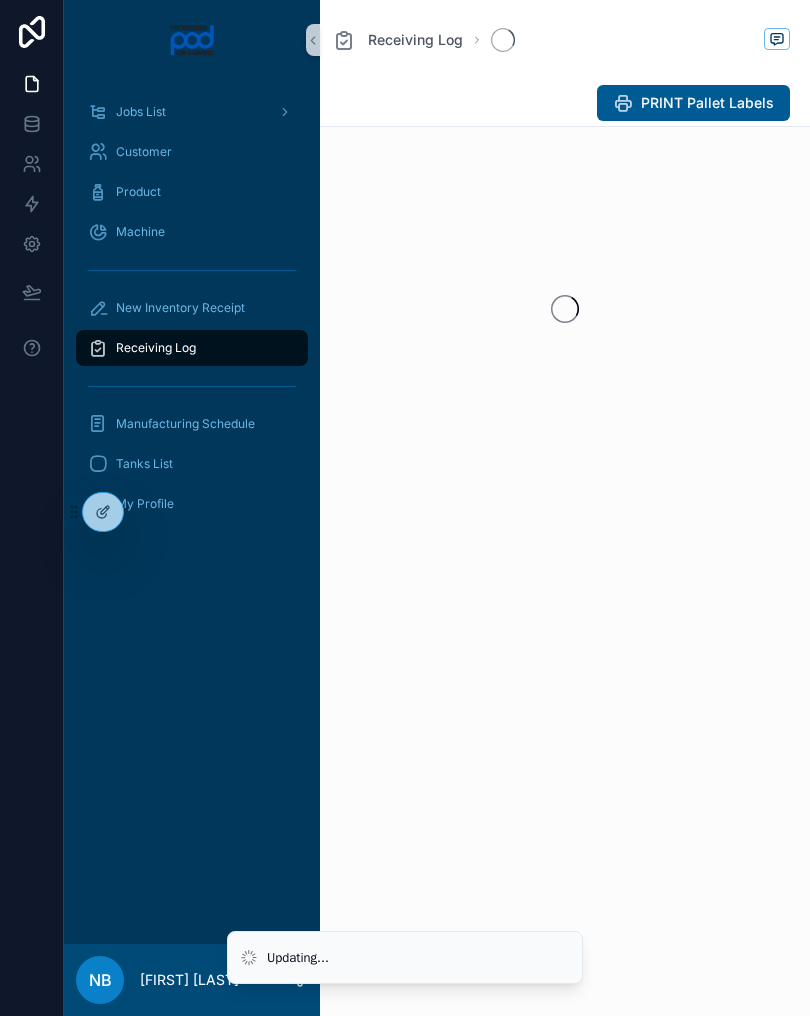 scroll, scrollTop: 0, scrollLeft: 0, axis: both 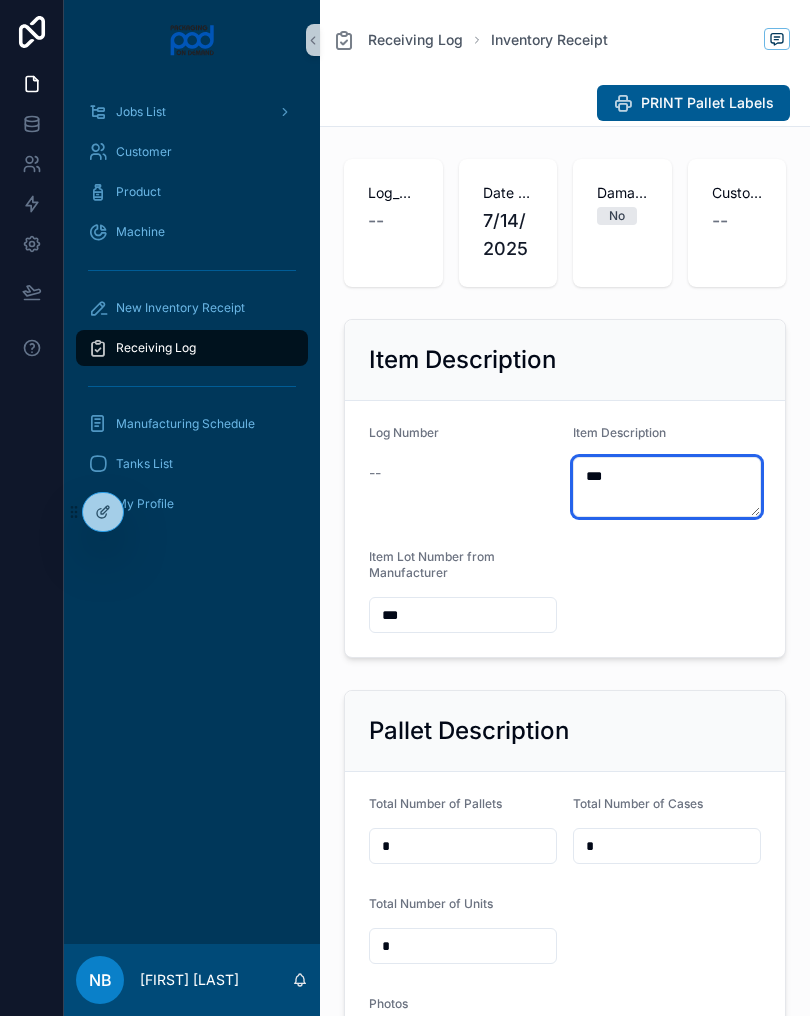 click on "***" at bounding box center (667, 487) 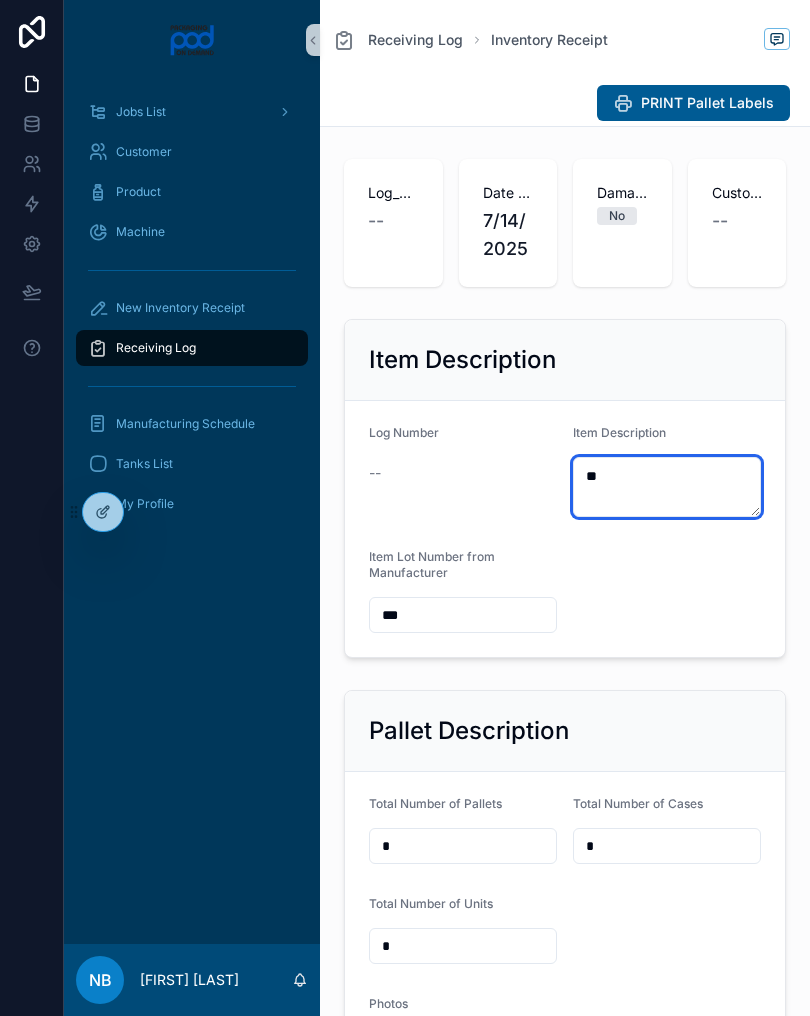 type on "*" 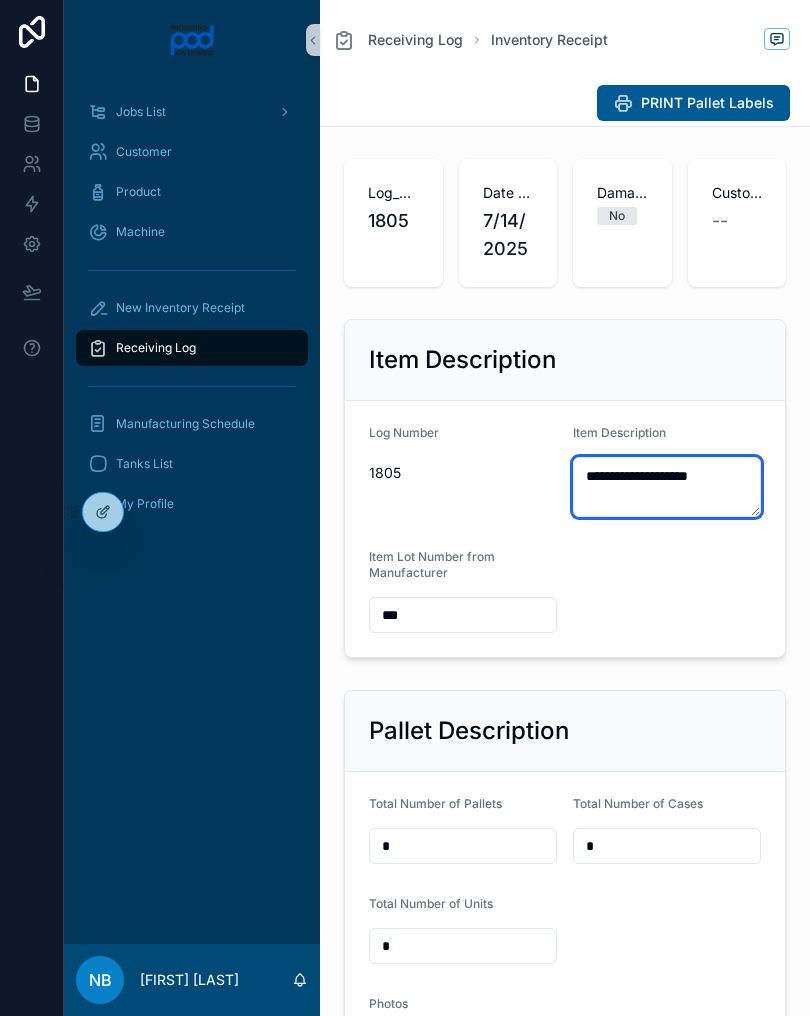 click on "**********" at bounding box center (667, 487) 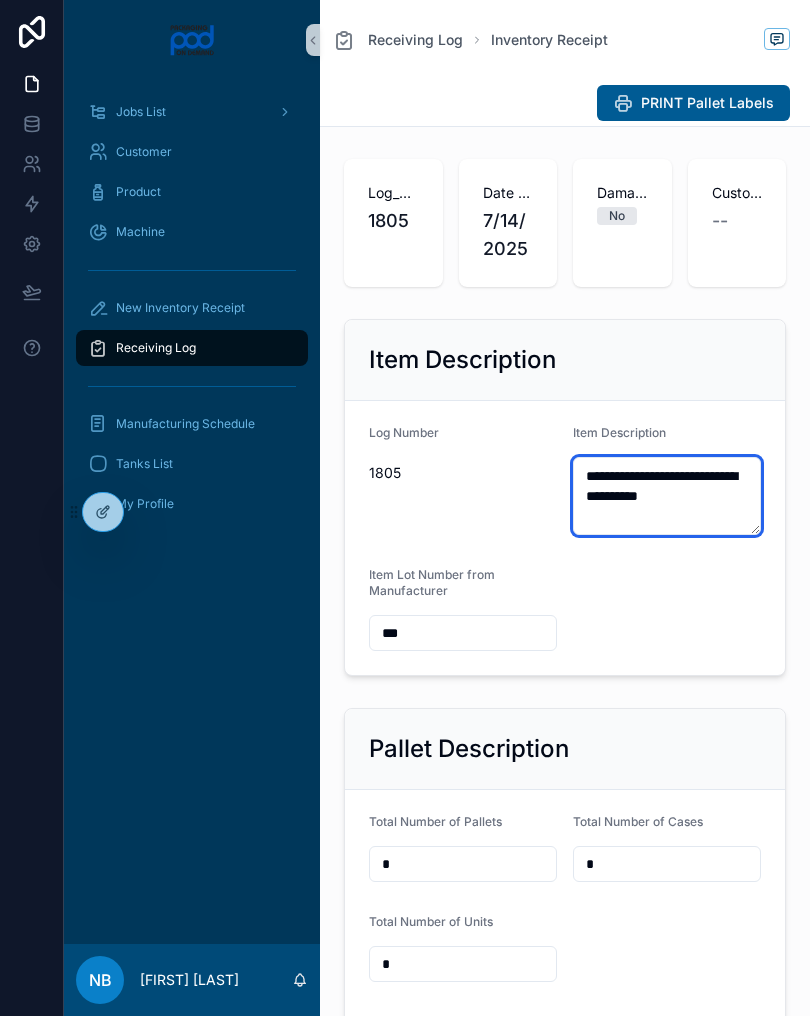 click on "**********" at bounding box center (667, 496) 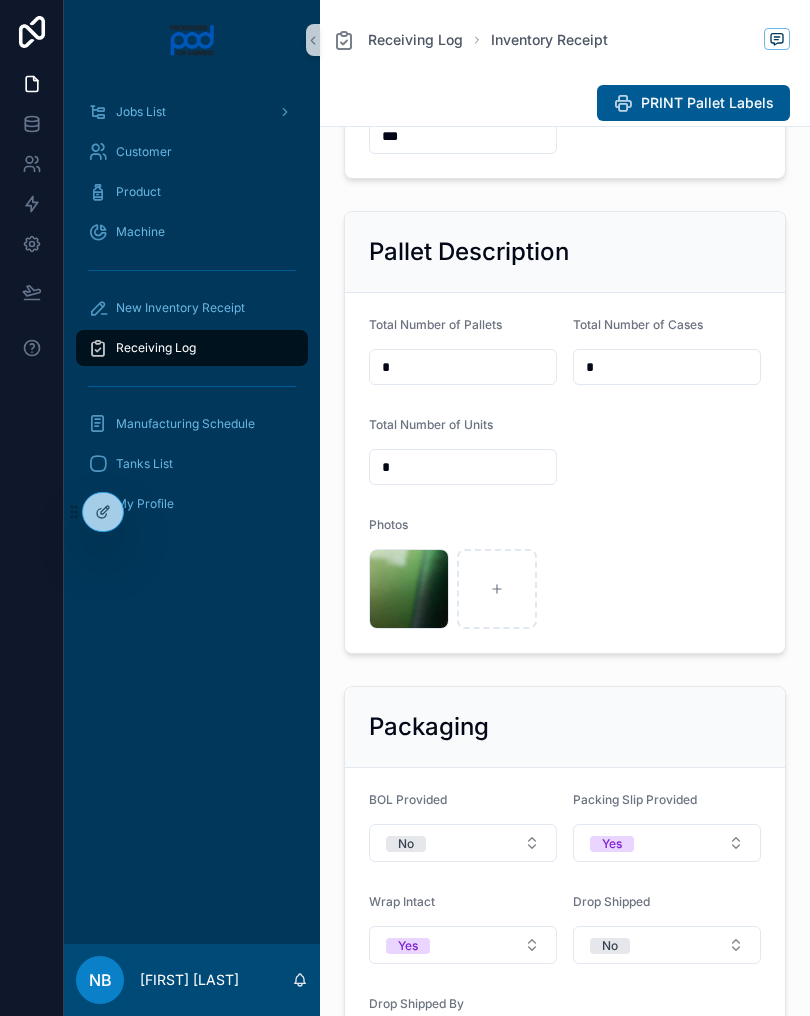 scroll, scrollTop: 500, scrollLeft: 0, axis: vertical 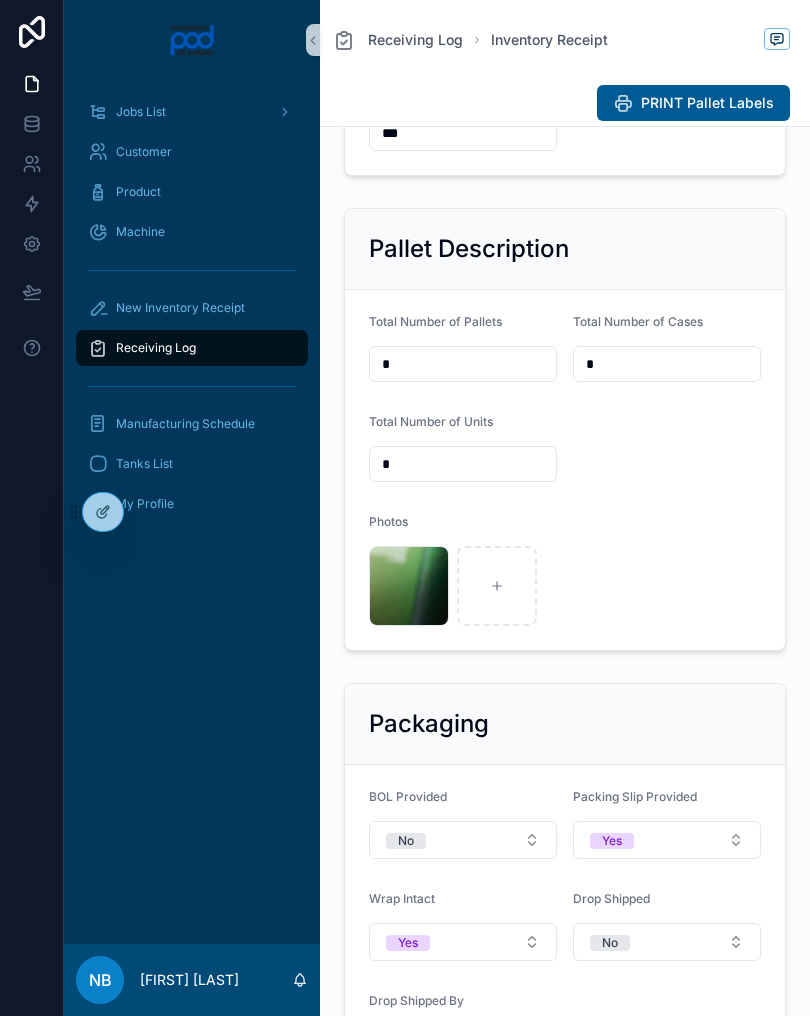 type on "**********" 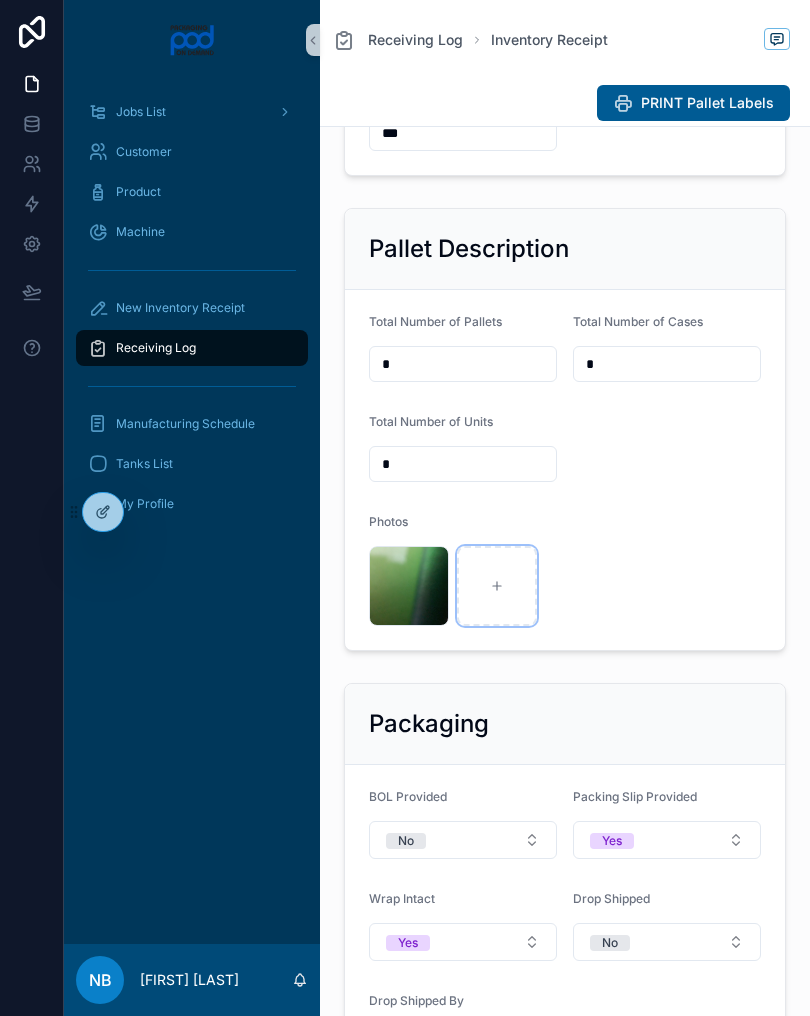 click at bounding box center [497, 586] 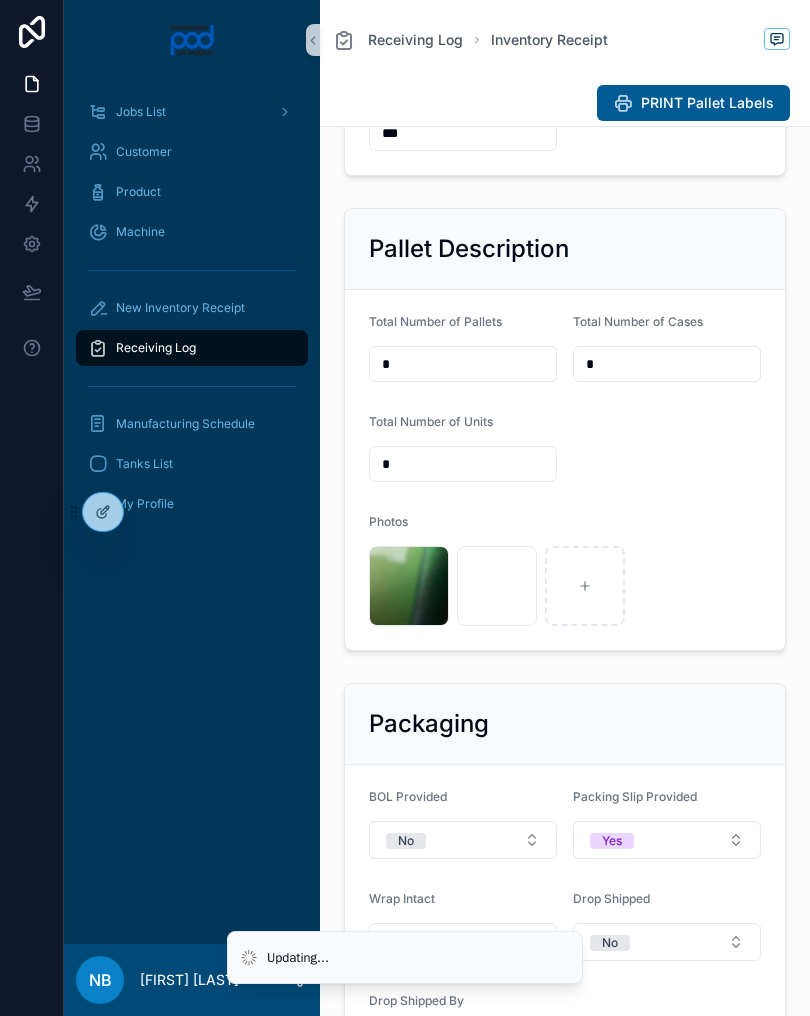 click at bounding box center [0, 0] 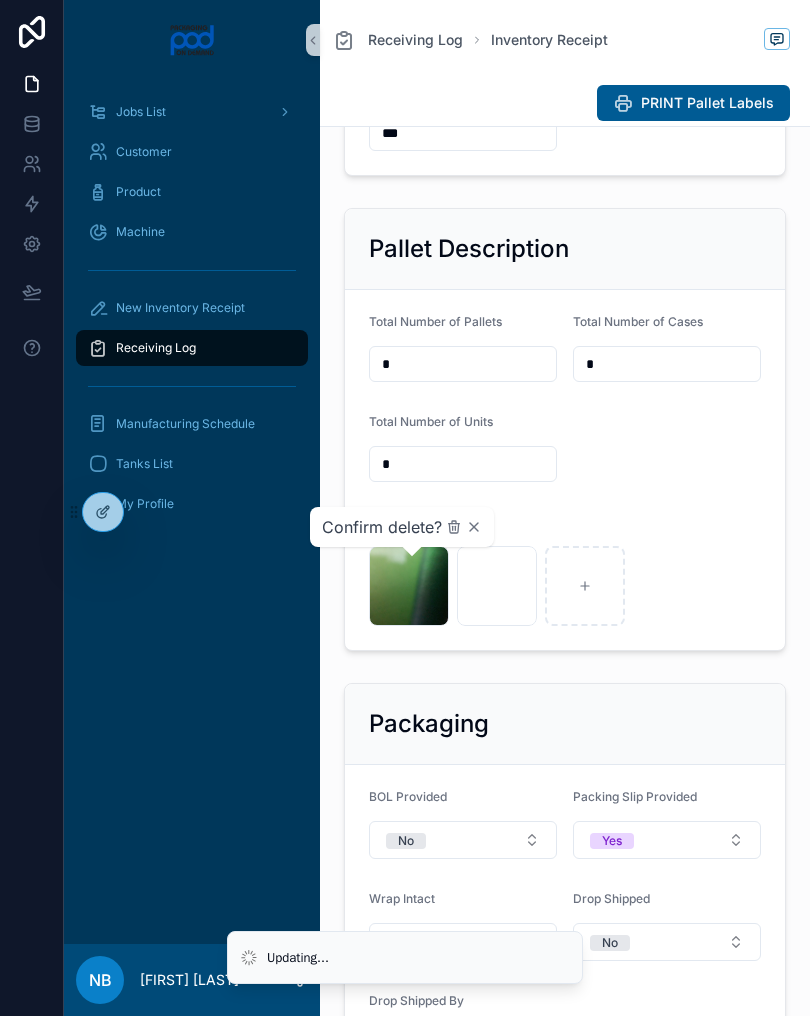 click 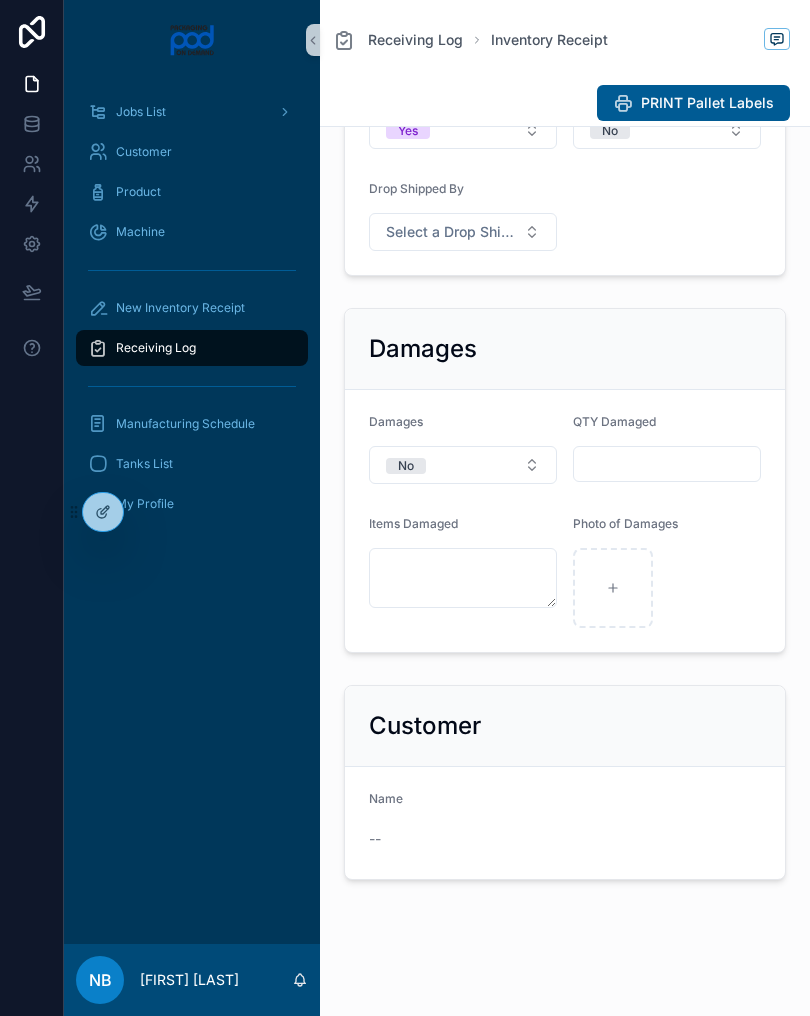 scroll, scrollTop: 1191, scrollLeft: 0, axis: vertical 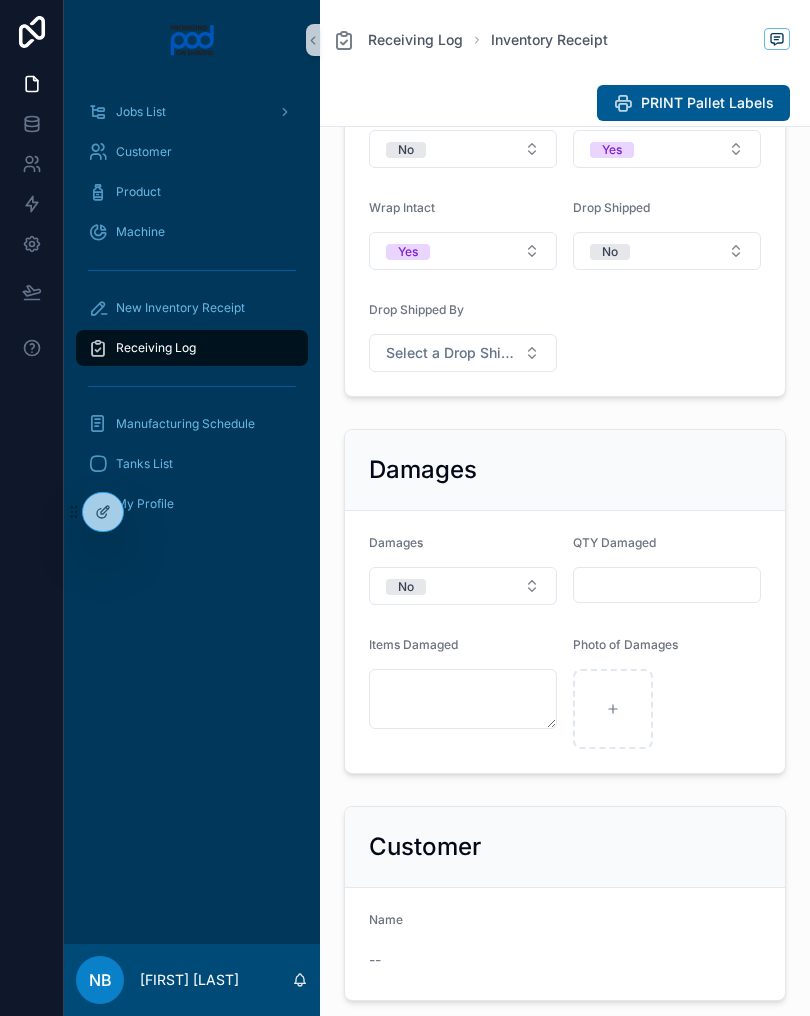 click on "No" at bounding box center (463, 586) 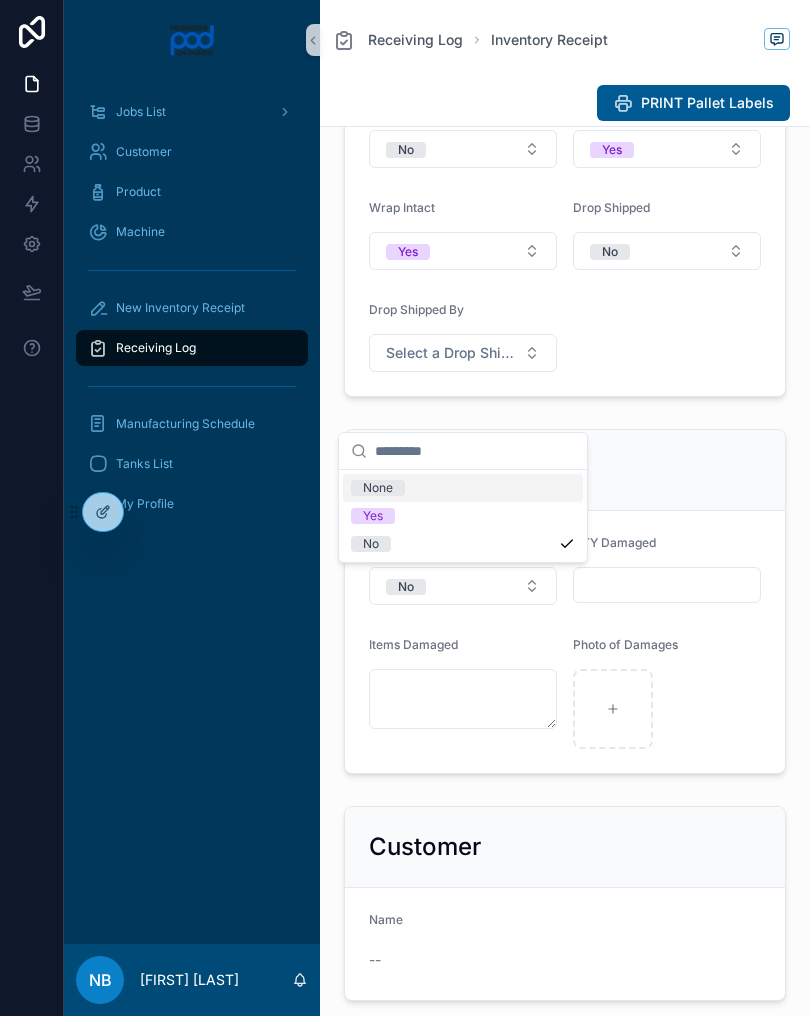 click on "Yes" at bounding box center [463, 516] 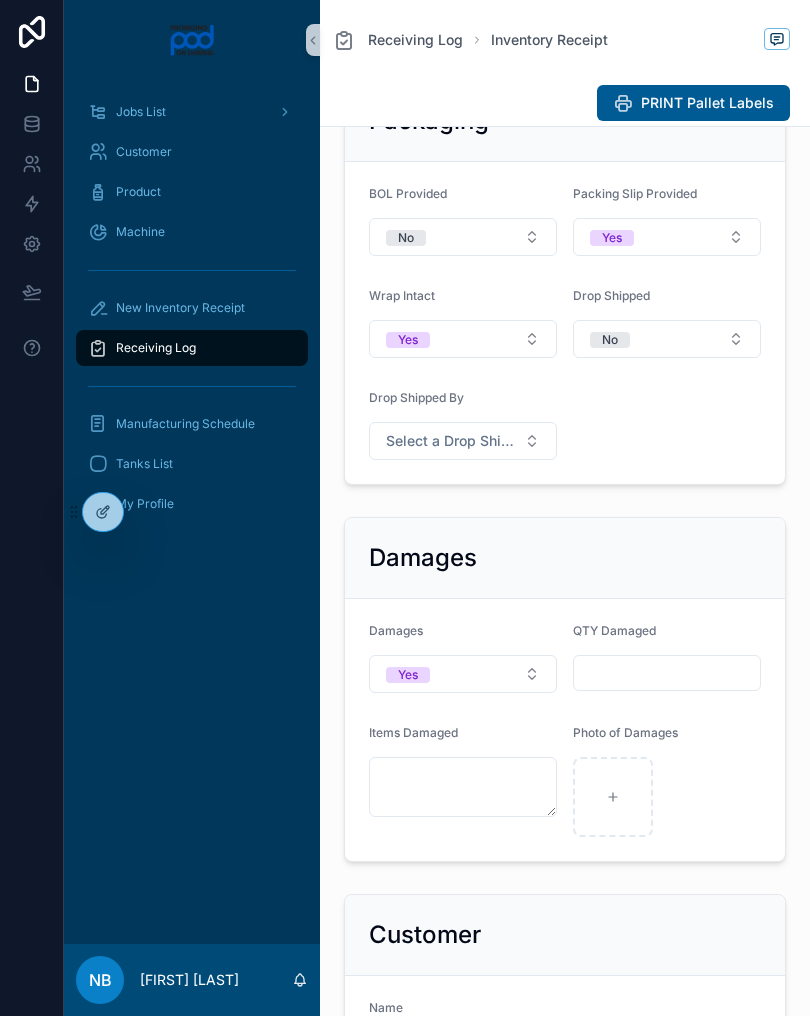 click at bounding box center (667, 673) 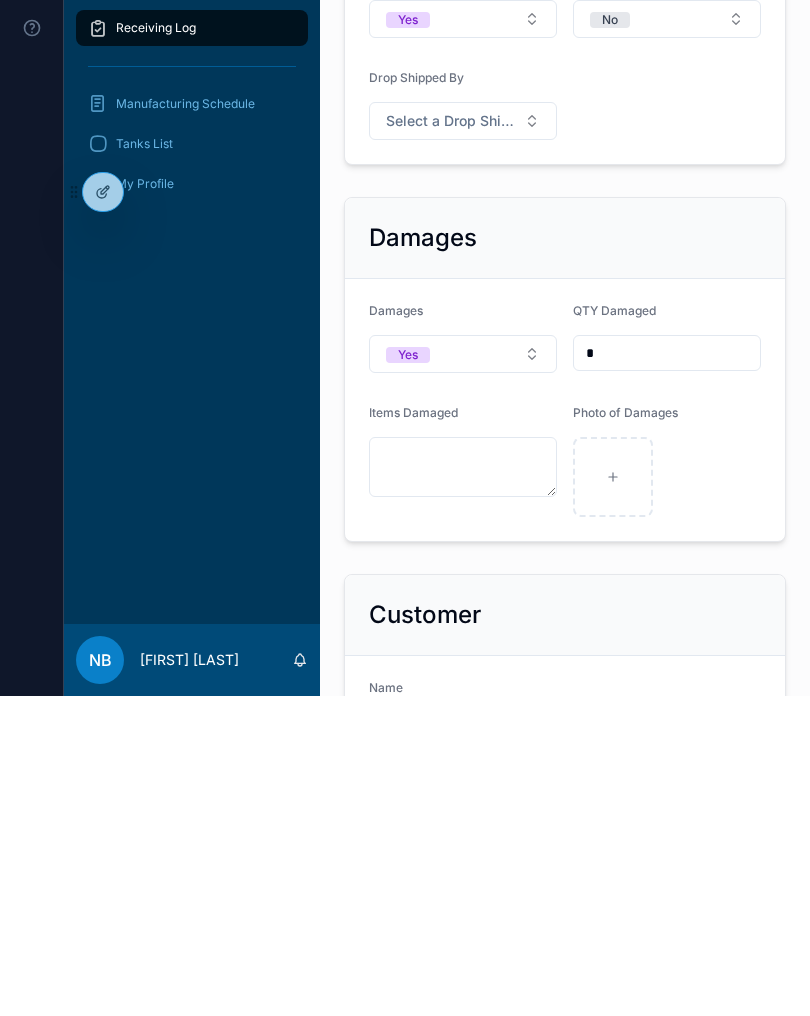 type on "*" 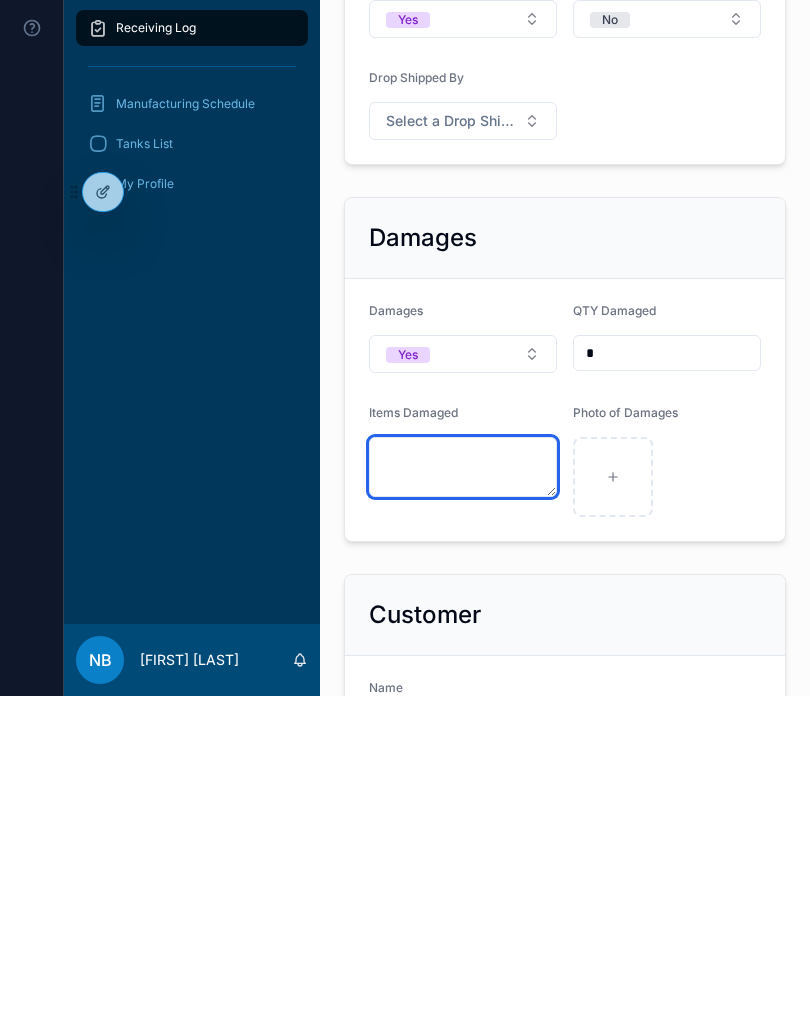 click at bounding box center [463, 787] 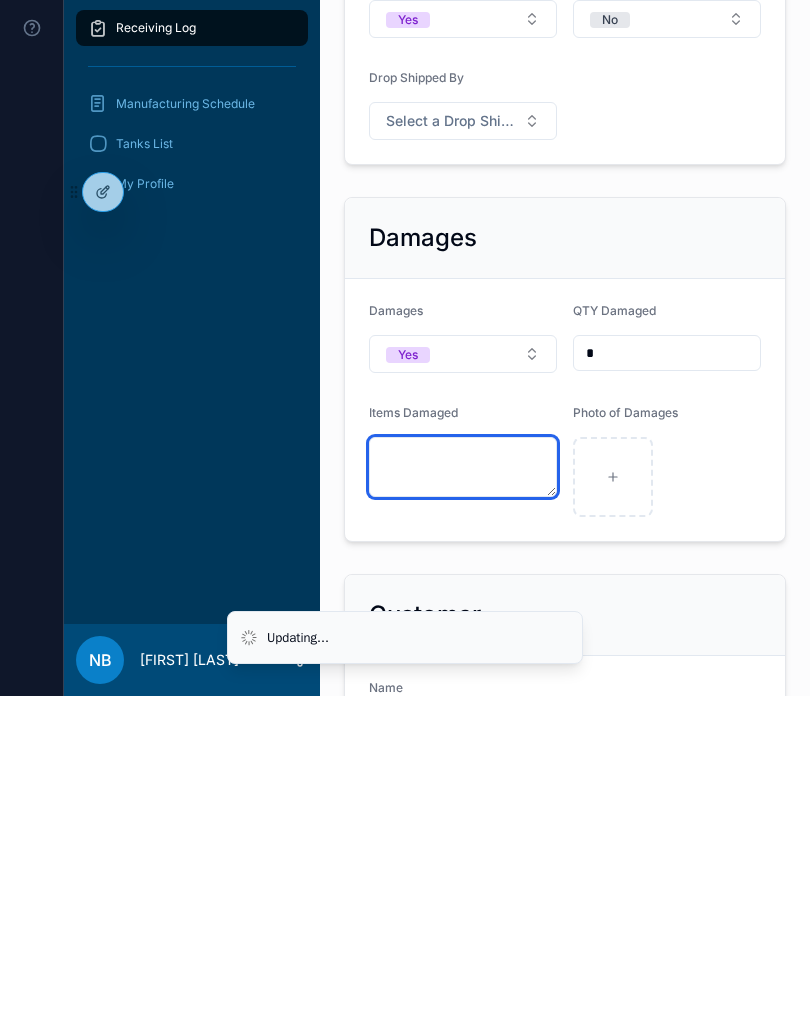 click at bounding box center [463, 787] 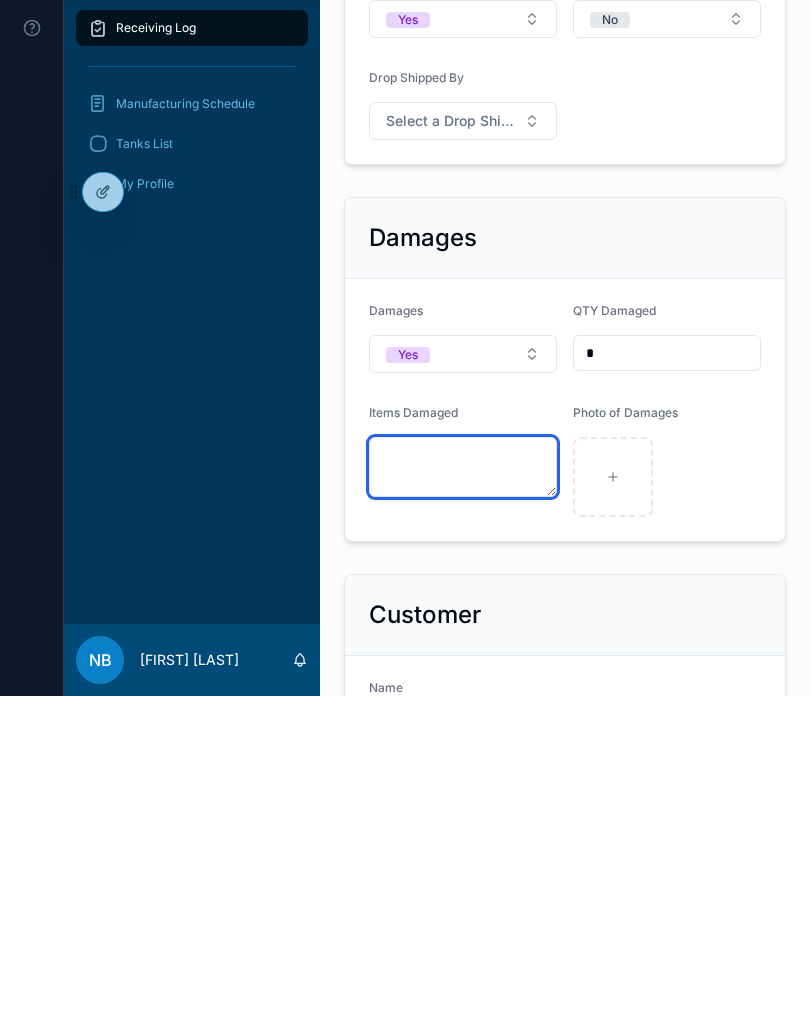 paste on "**********" 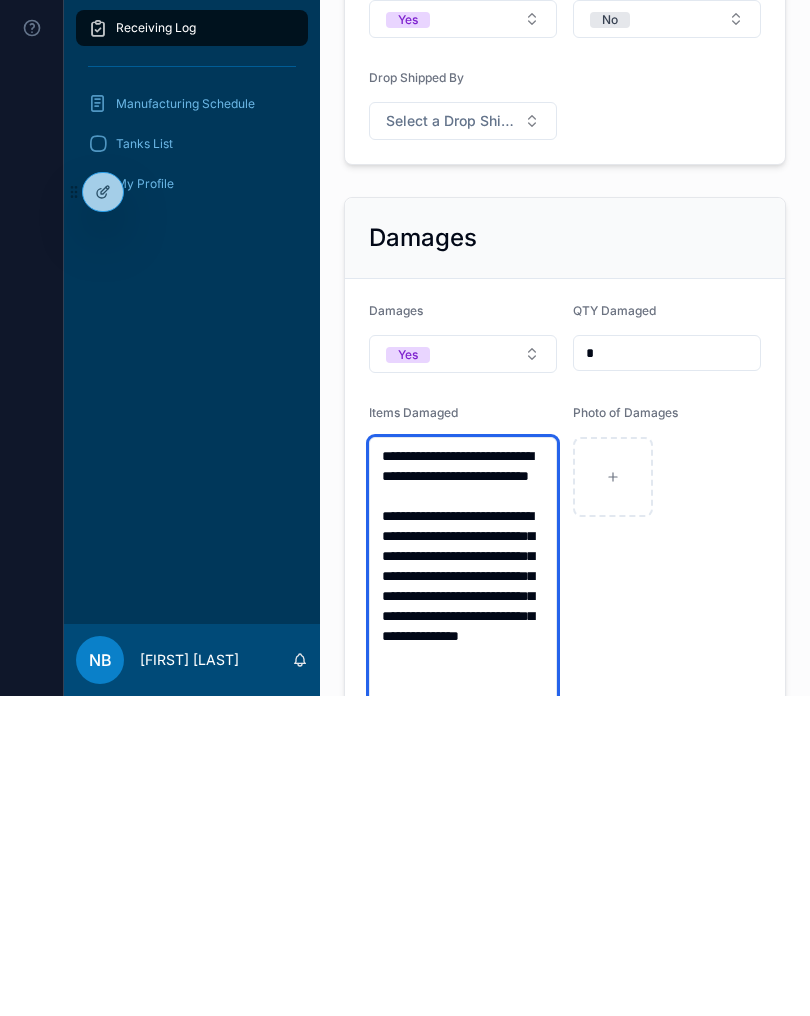 scroll, scrollTop: 1200, scrollLeft: 0, axis: vertical 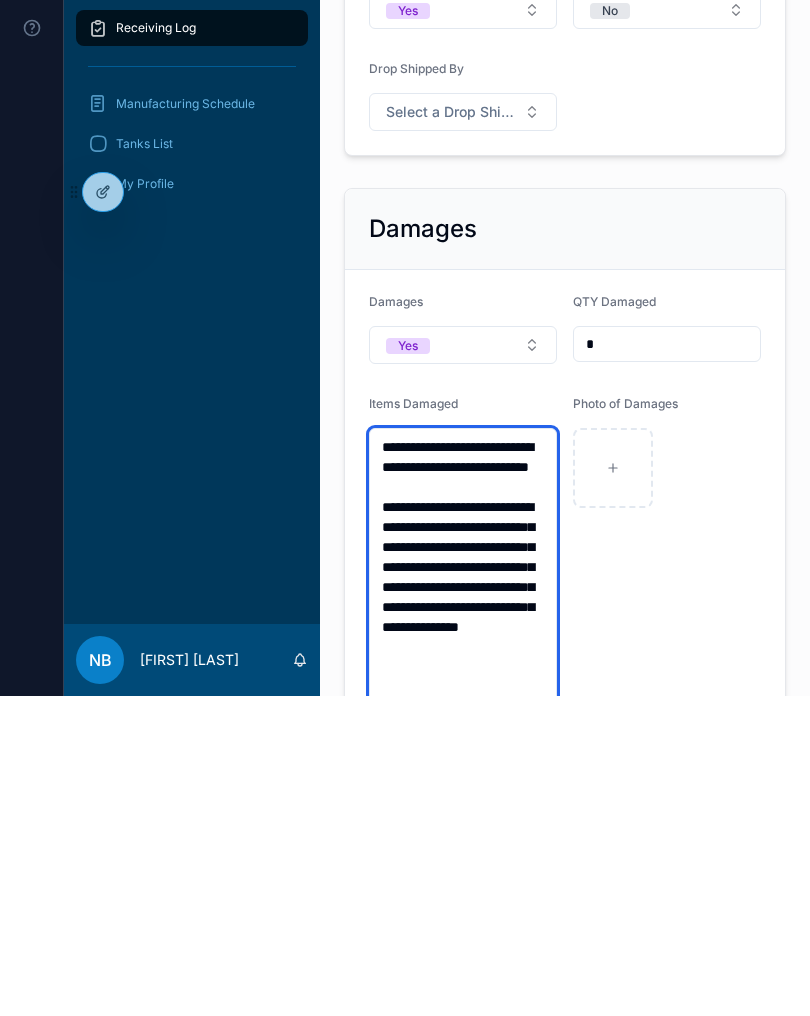 type on "**********" 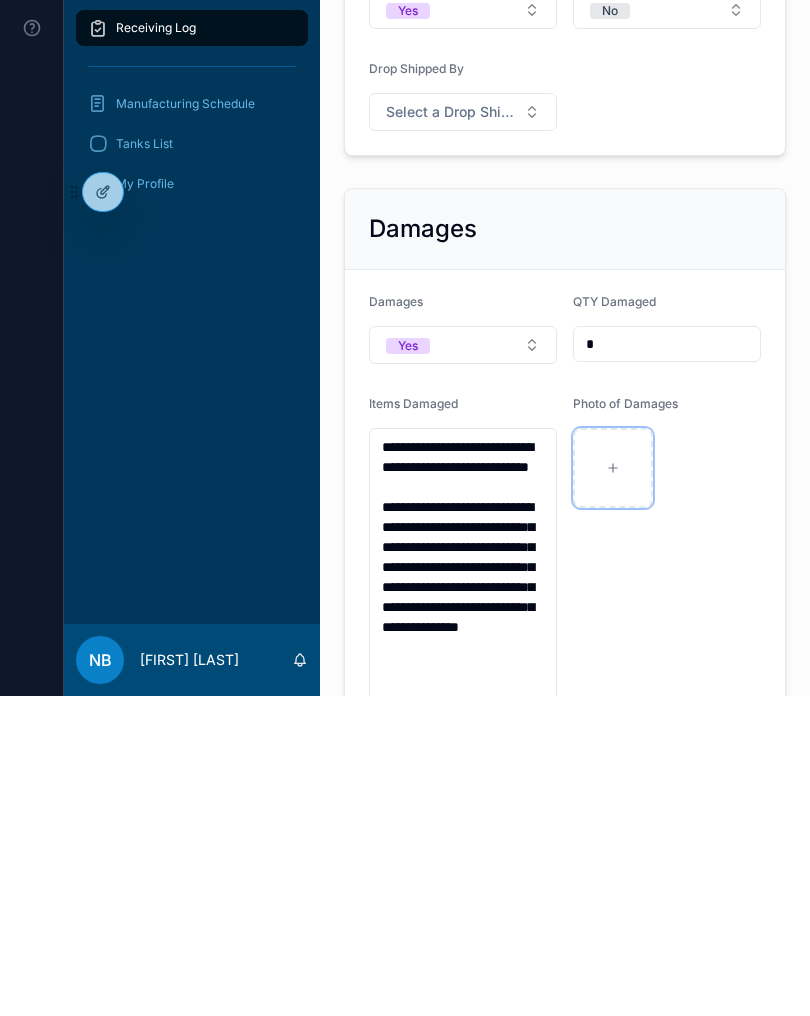 click at bounding box center [613, 788] 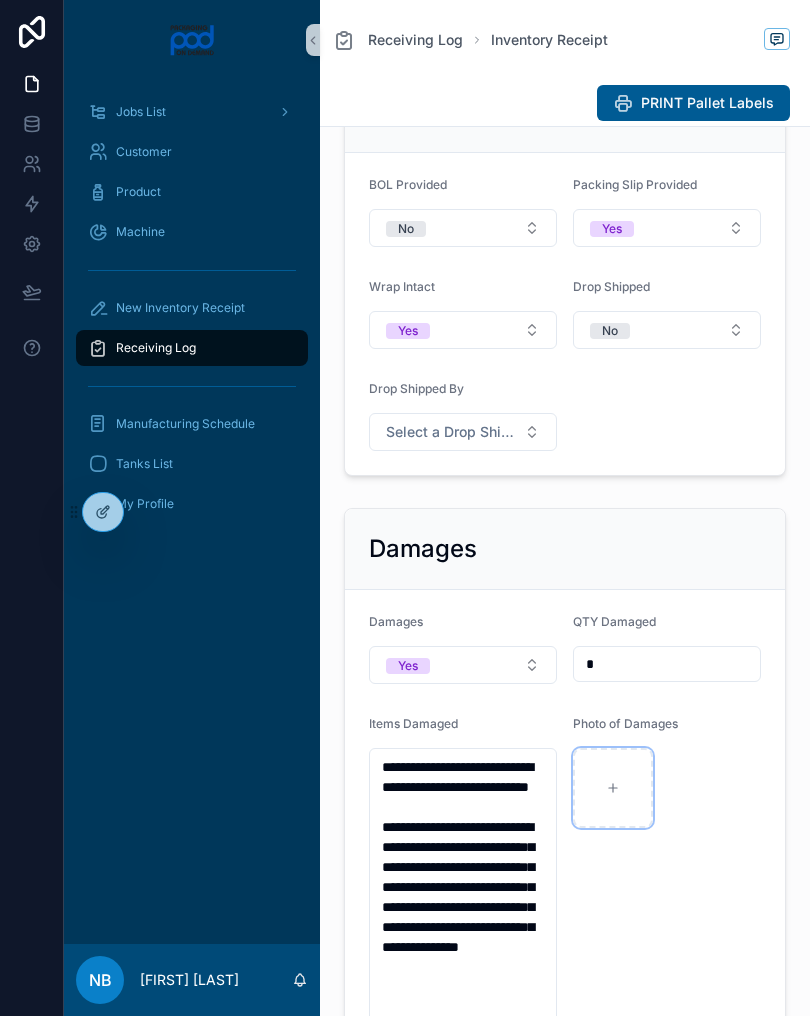 type on "**********" 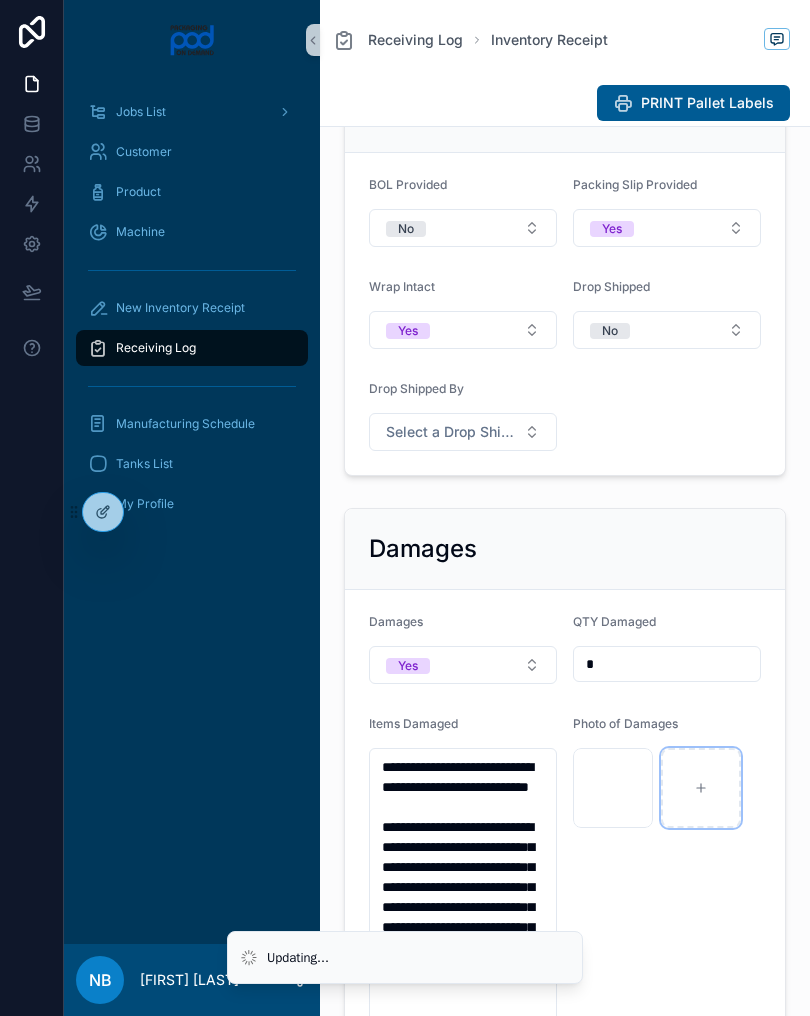 click 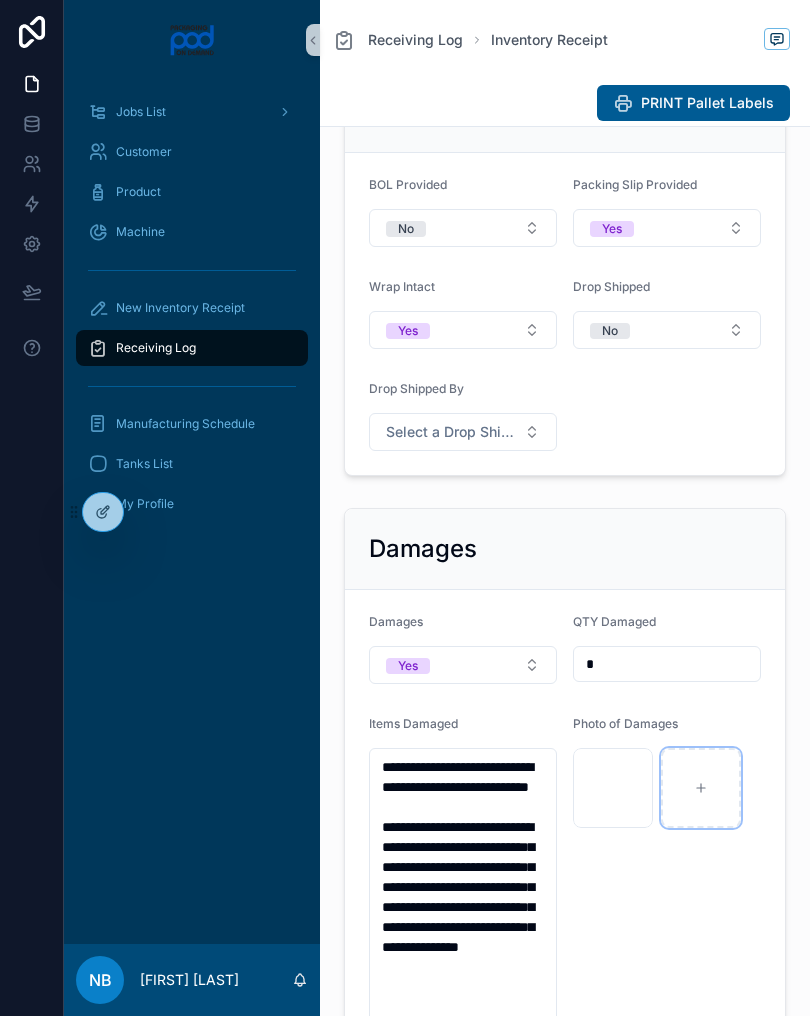 type on "**********" 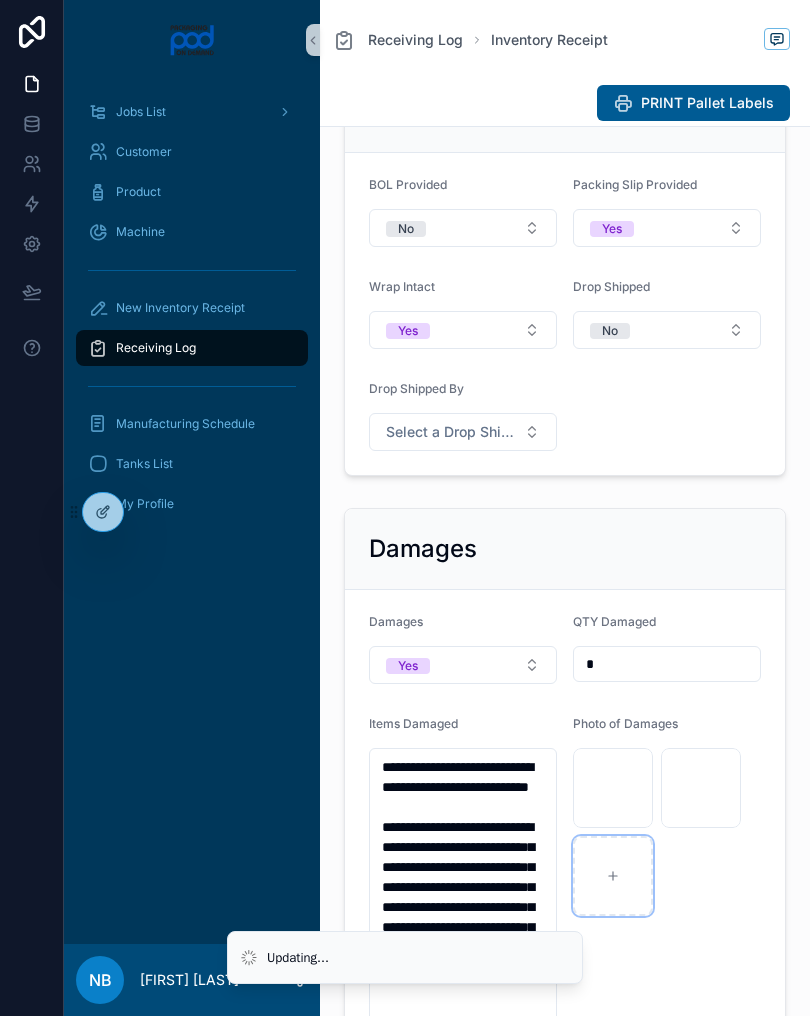 click at bounding box center (613, 876) 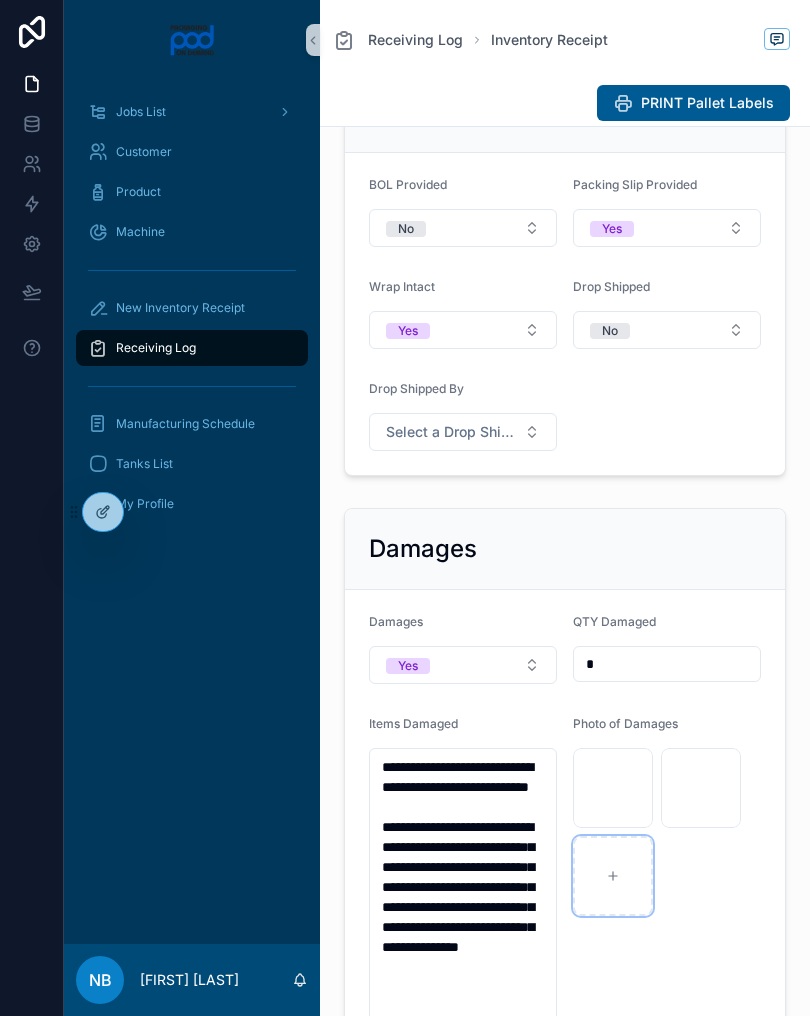 type on "**********" 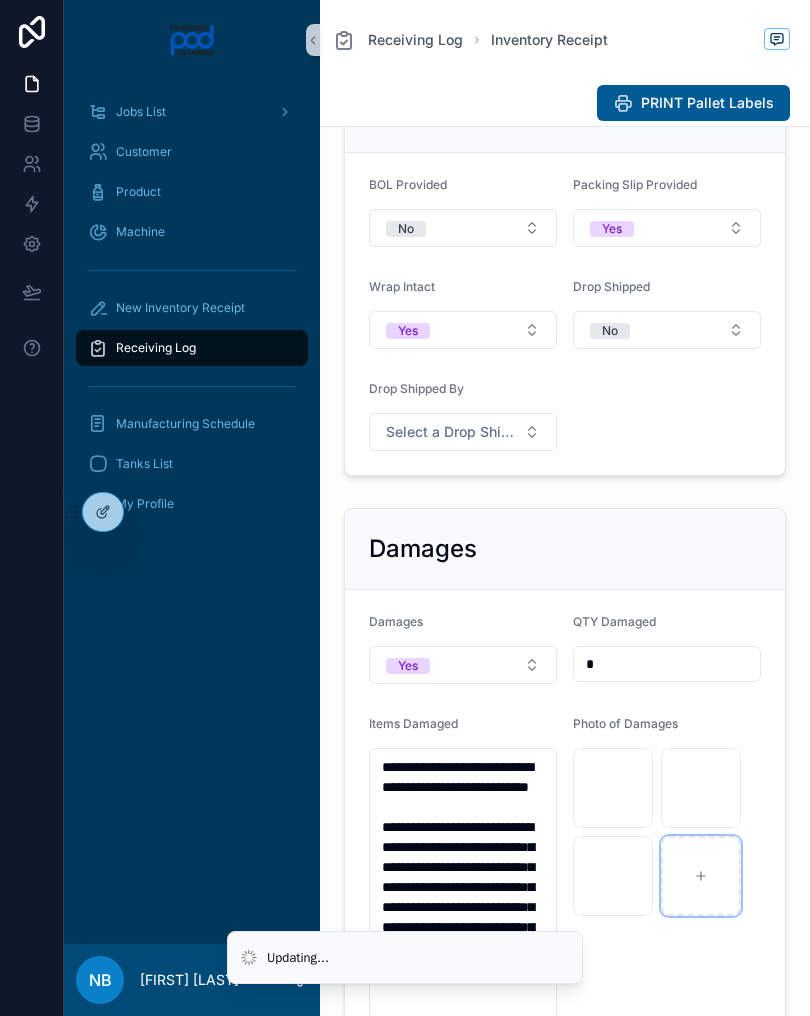 click at bounding box center (701, 876) 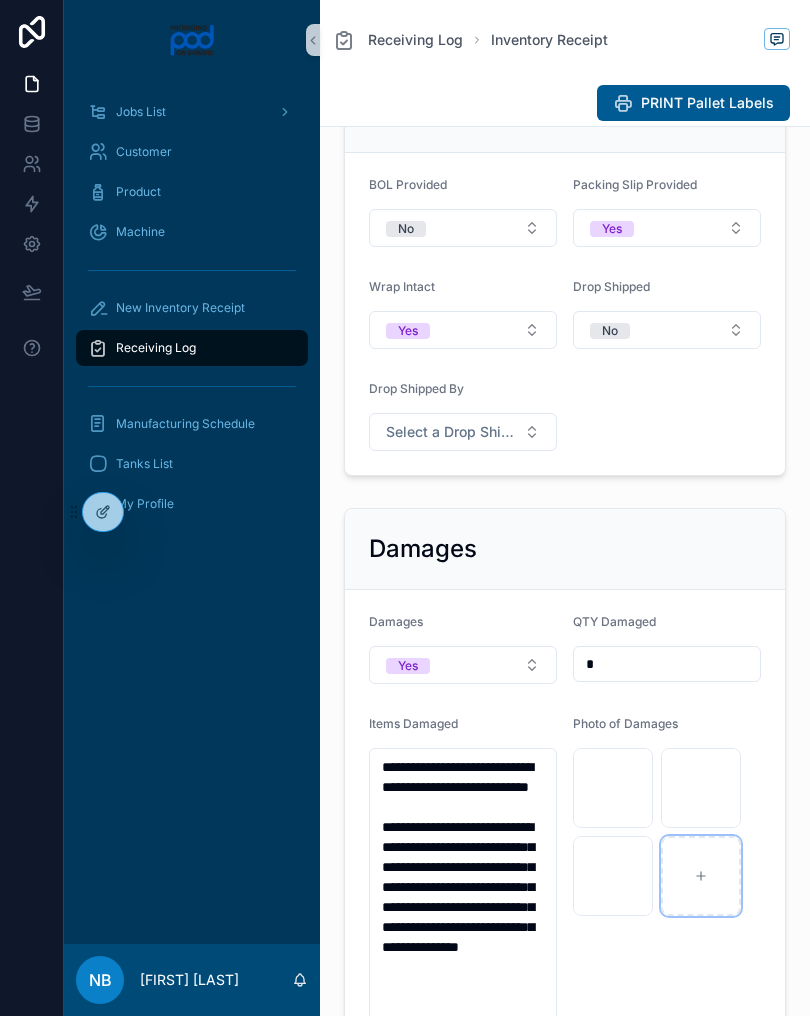 type on "**********" 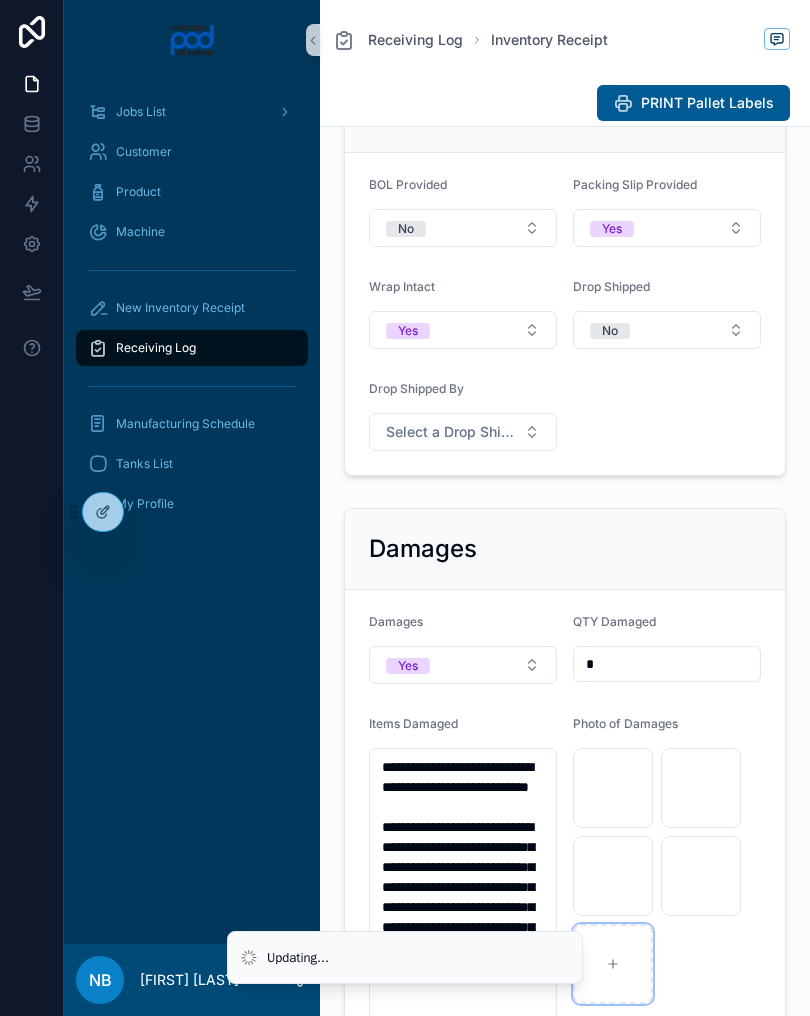 click at bounding box center [613, 964] 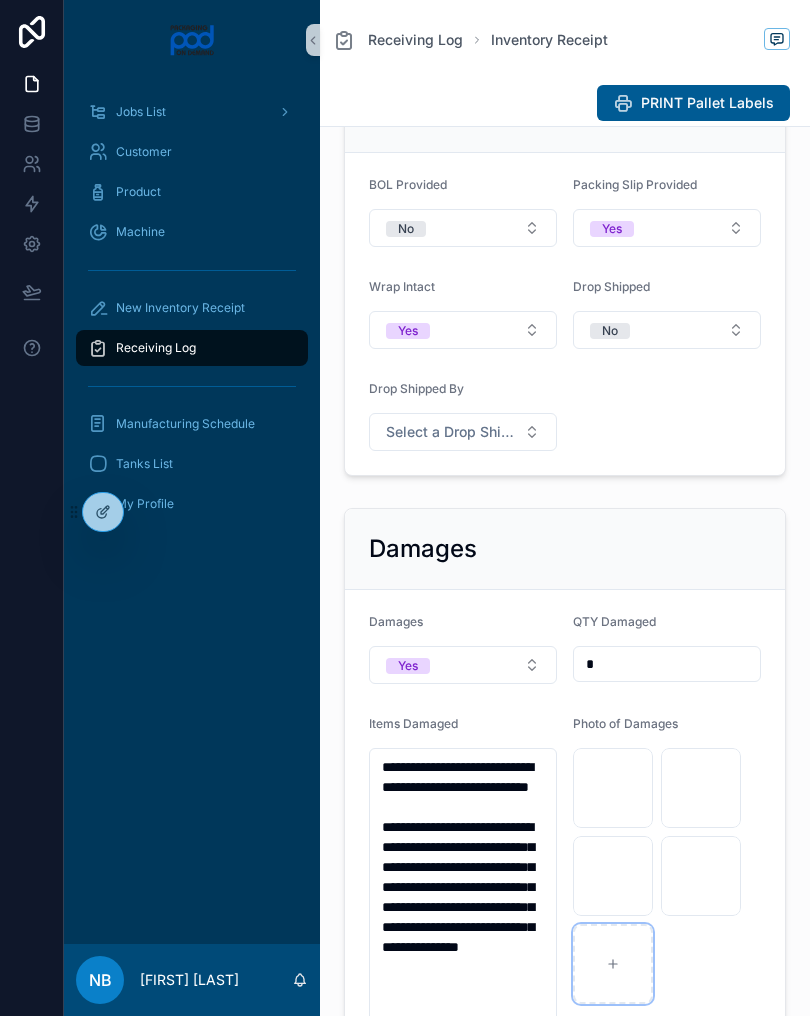 type on "**********" 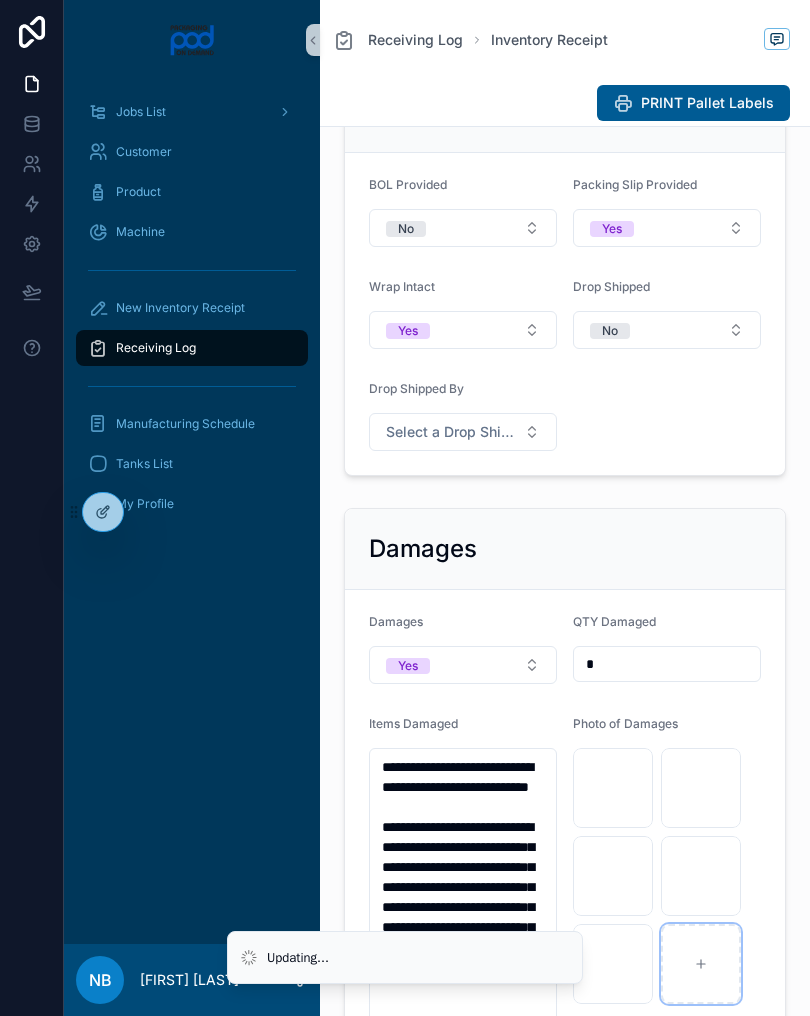 click at bounding box center (701, 964) 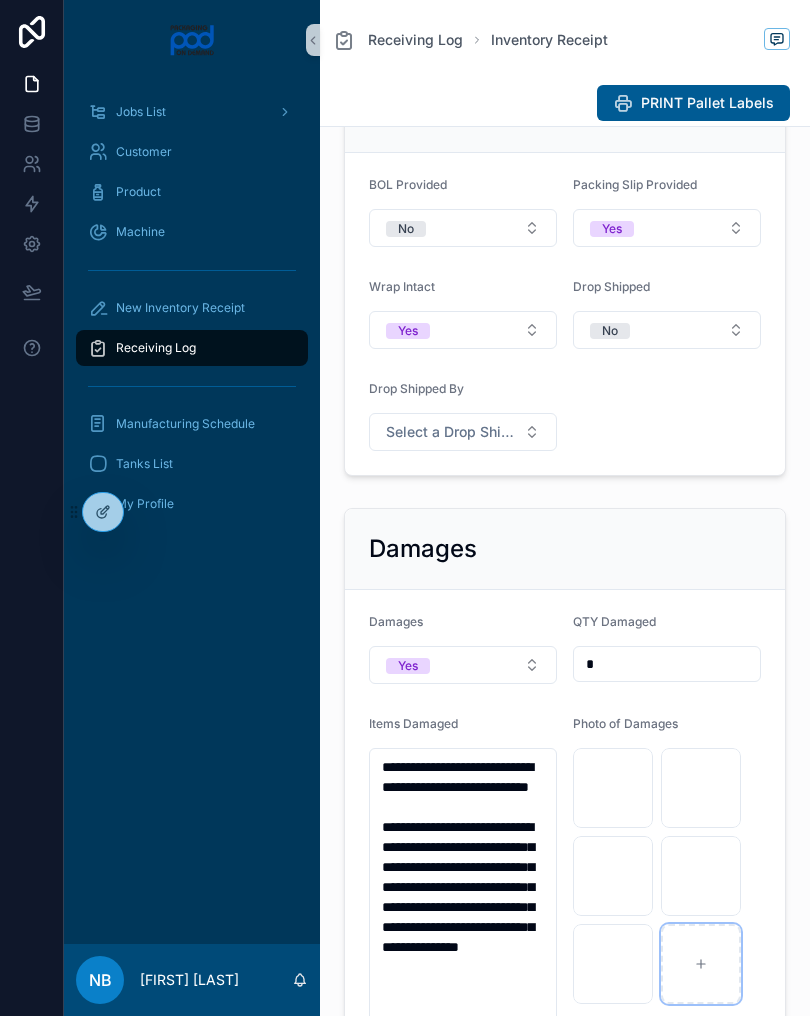 type on "**********" 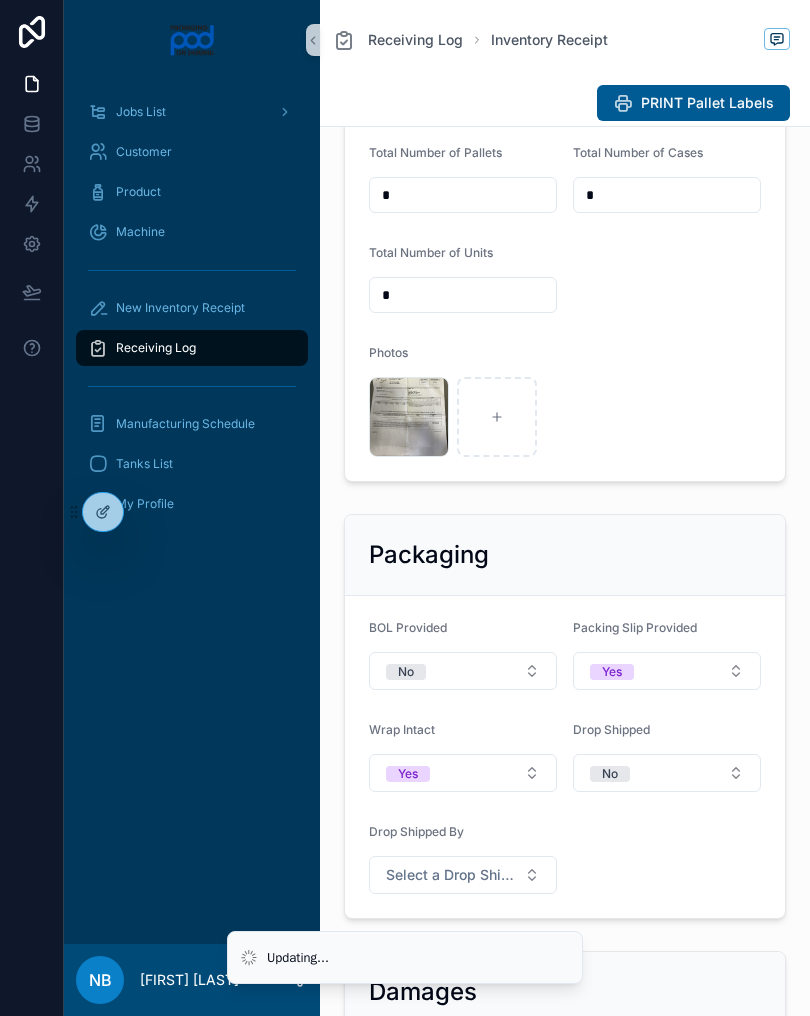 scroll, scrollTop: 751, scrollLeft: 0, axis: vertical 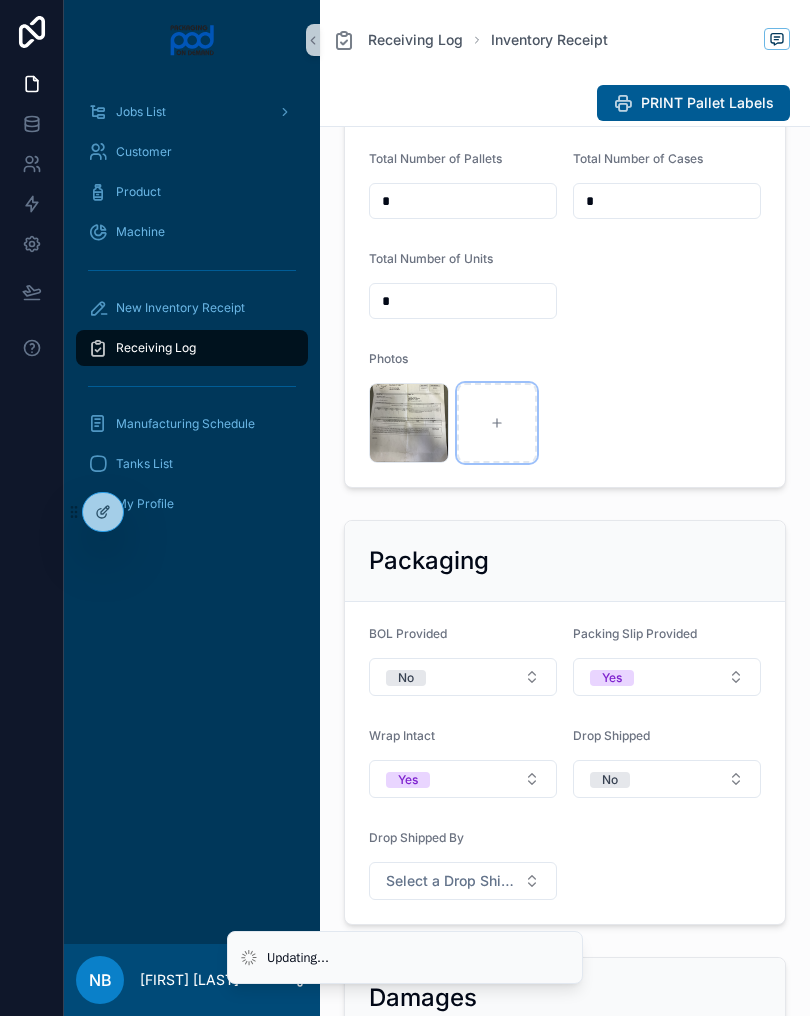 click at bounding box center (497, 423) 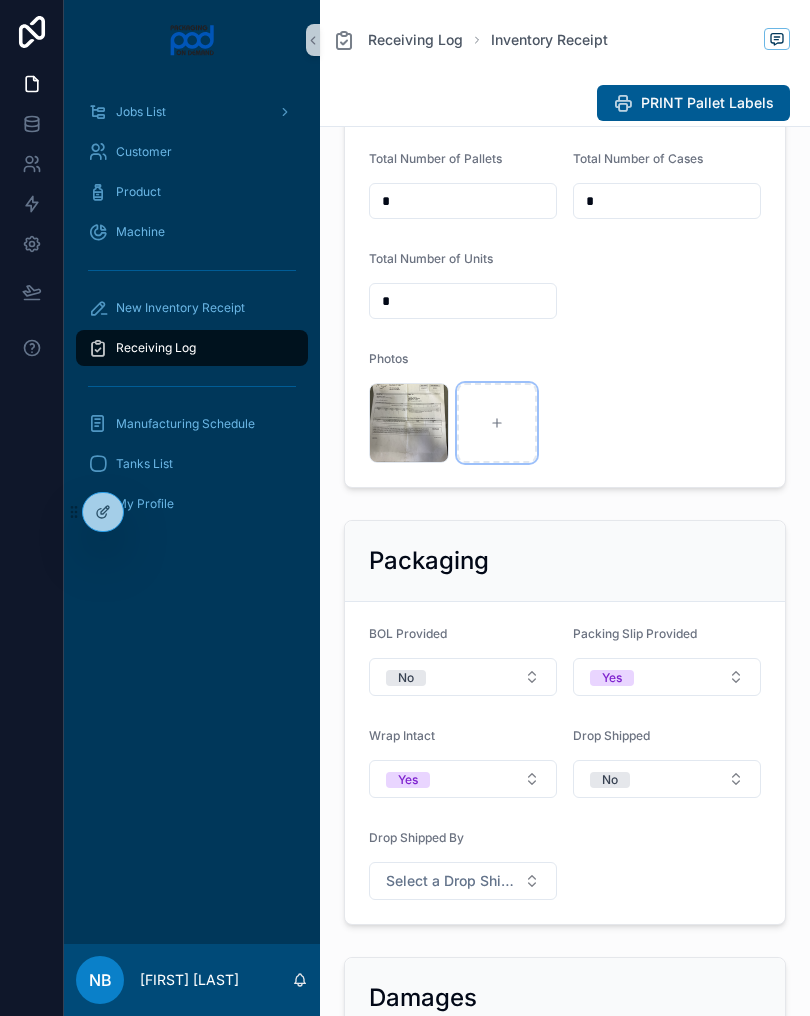 type on "**********" 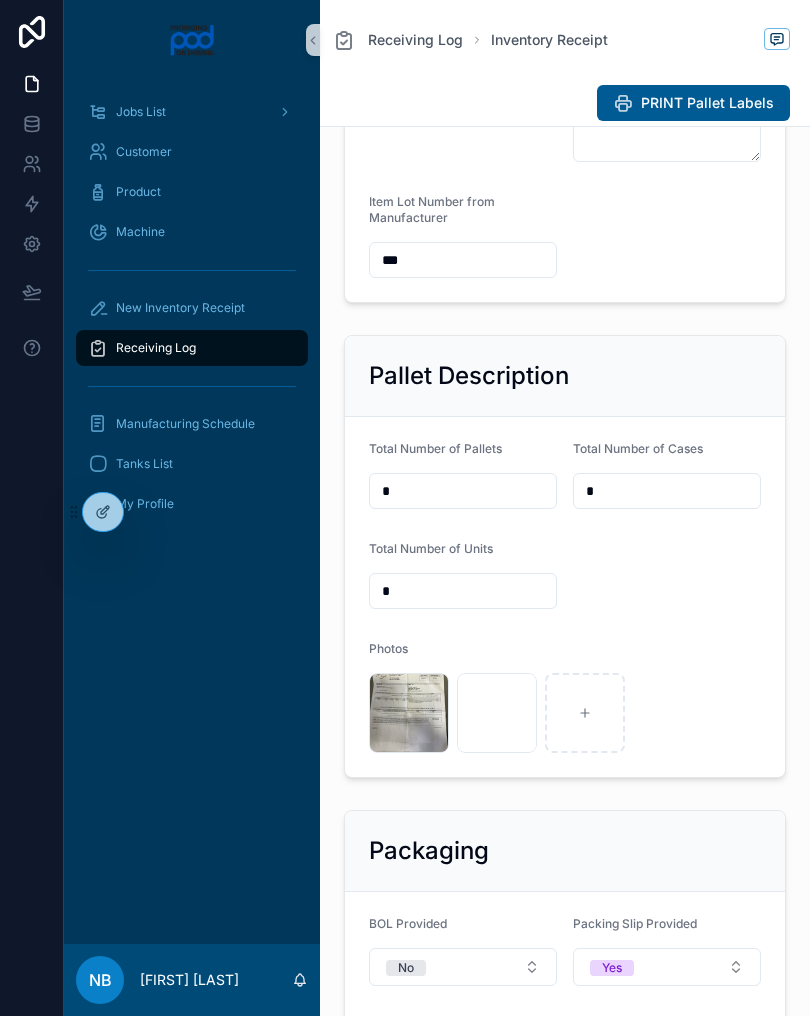 scroll, scrollTop: 464, scrollLeft: 0, axis: vertical 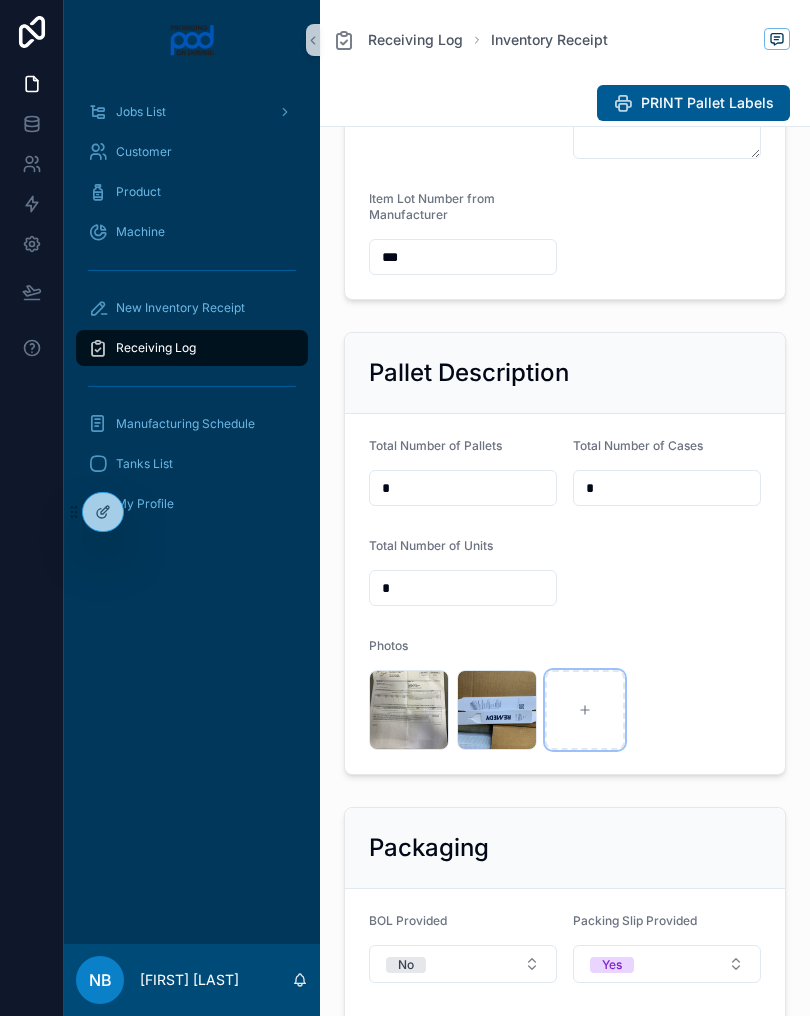 click at bounding box center [585, 710] 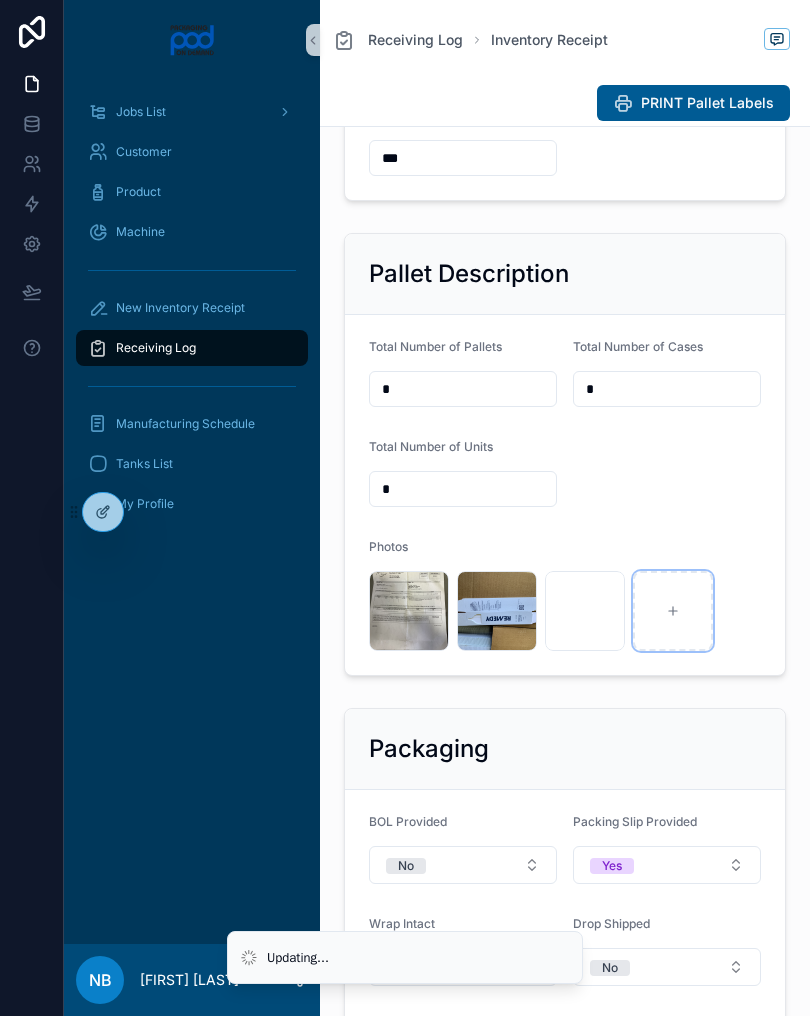 scroll, scrollTop: 564, scrollLeft: 0, axis: vertical 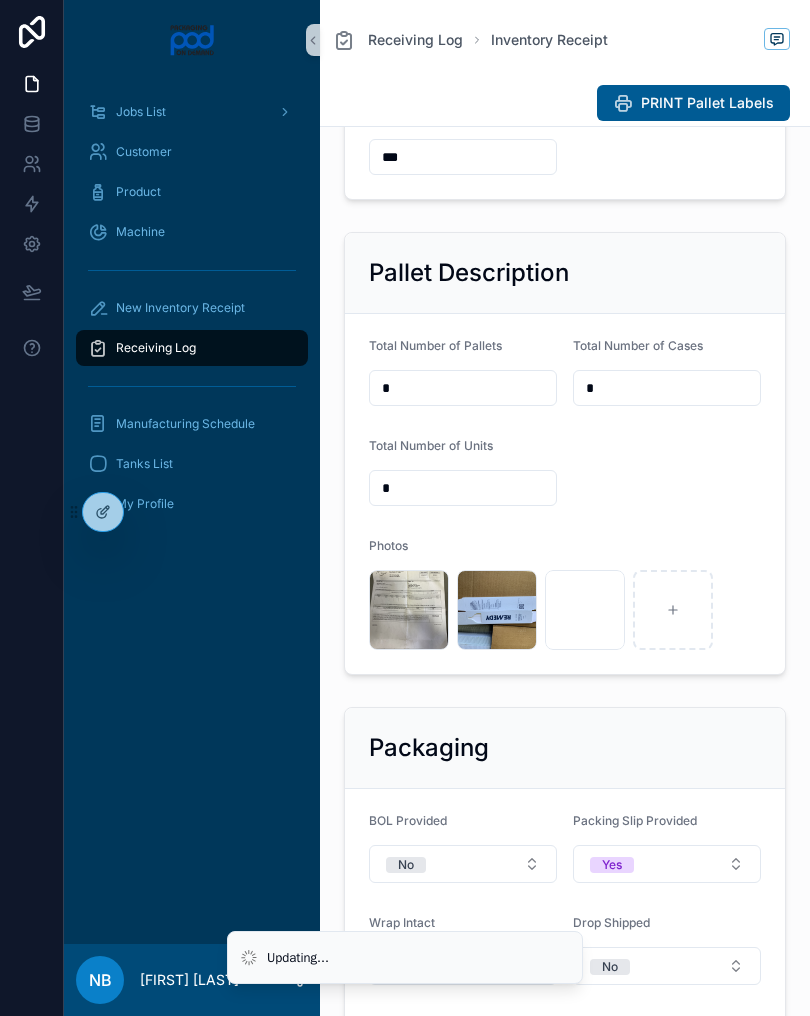 click on "*" at bounding box center [667, 388] 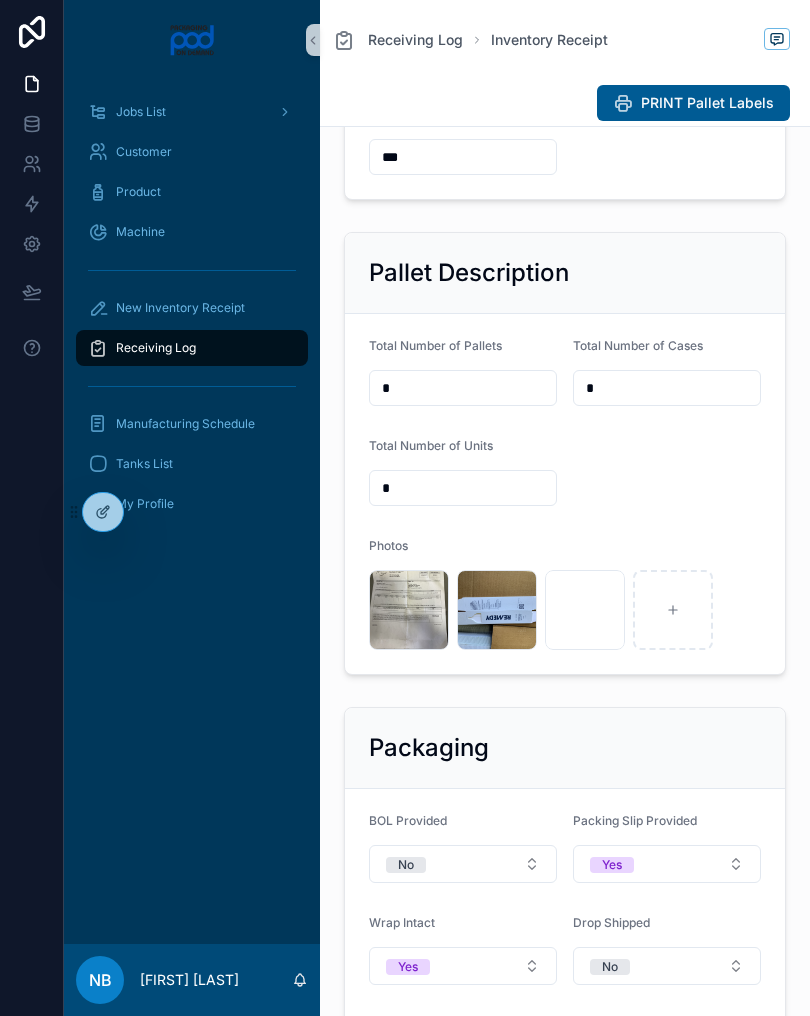 type on "*" 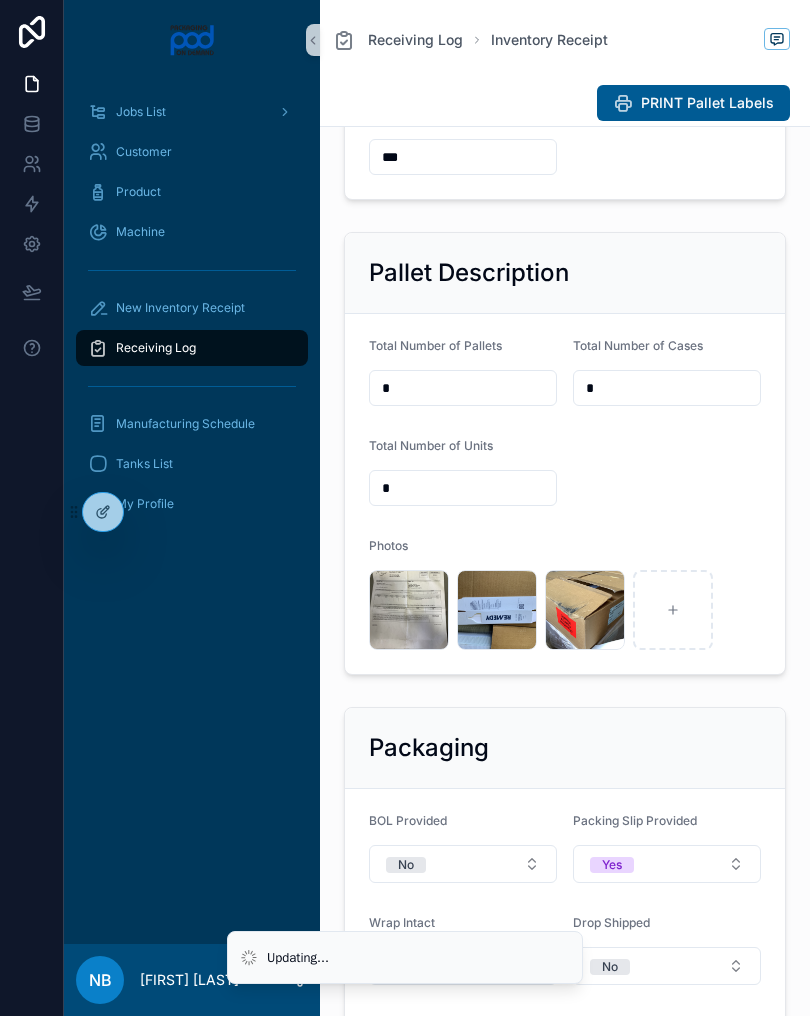 click on "*" at bounding box center [667, 388] 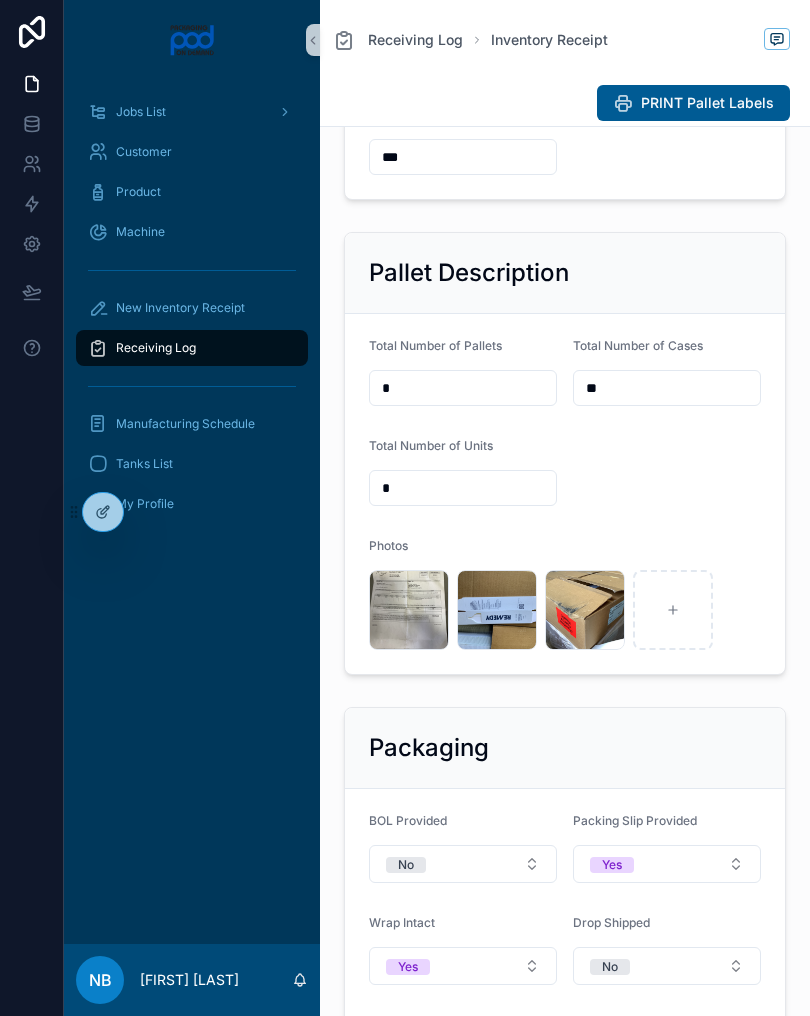 type on "**" 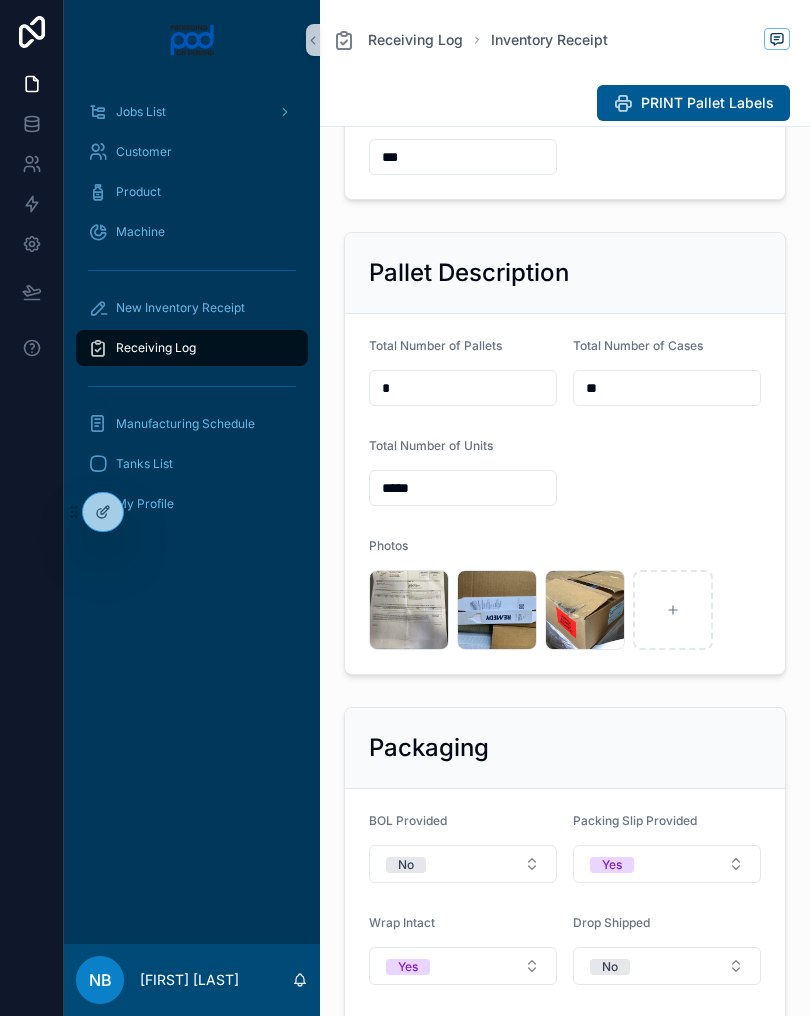 type on "******" 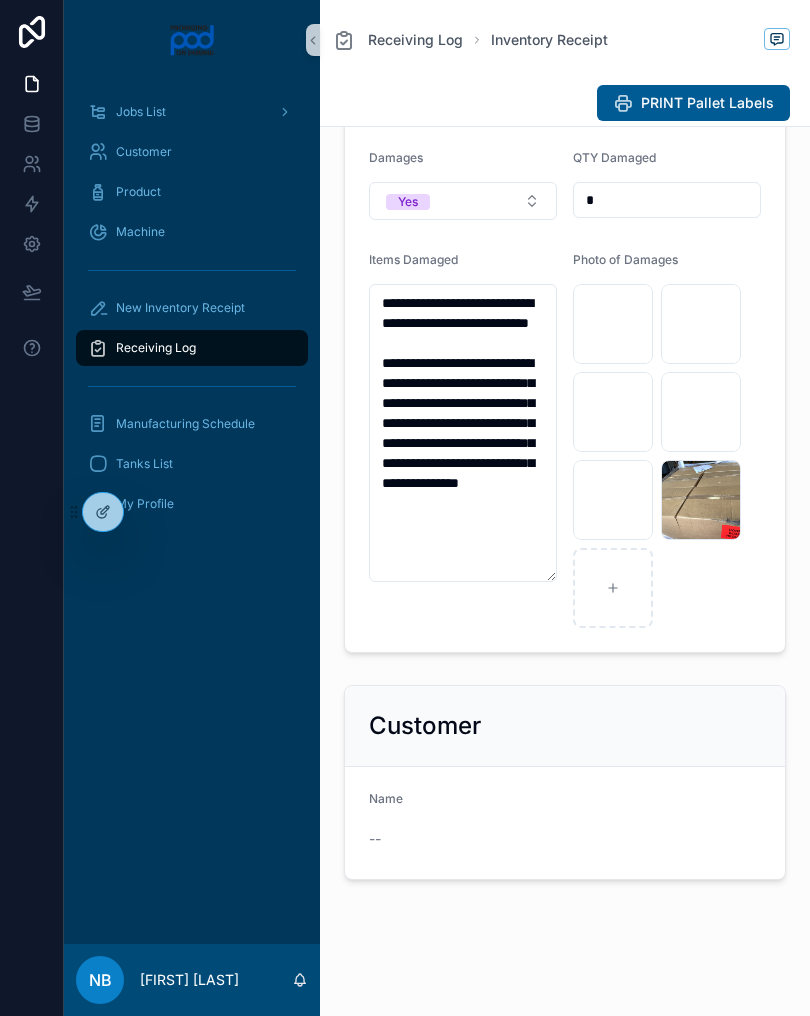 scroll, scrollTop: 1664, scrollLeft: 0, axis: vertical 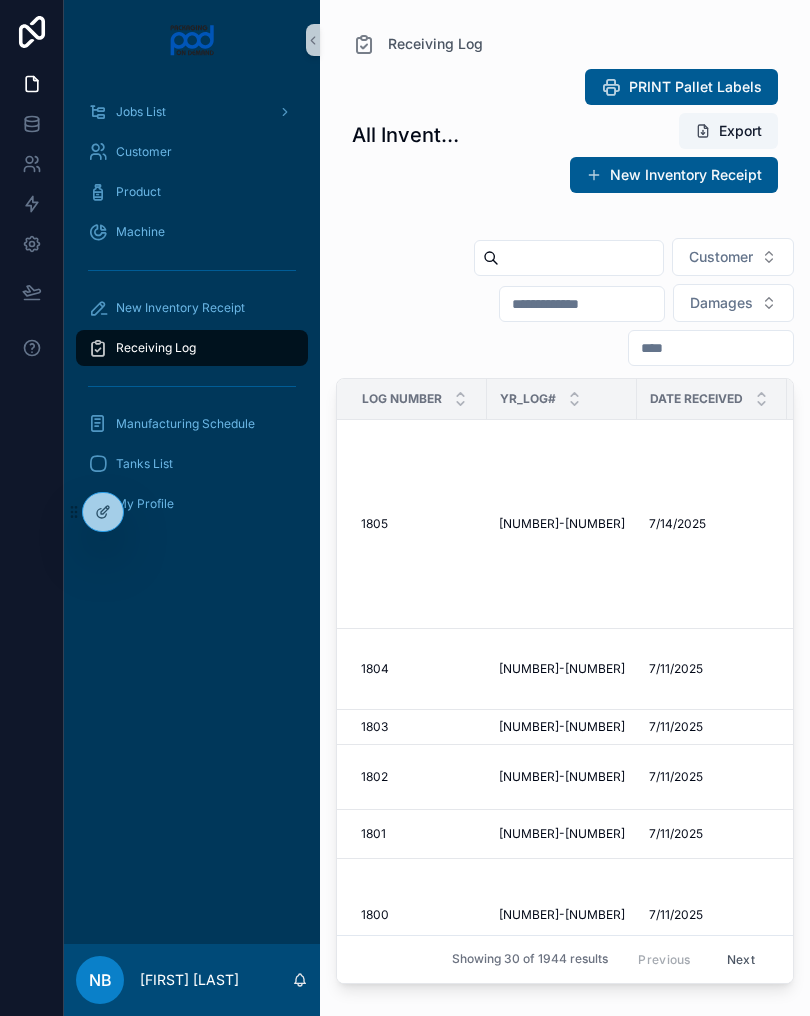 click on "Receiving Log" at bounding box center [192, 348] 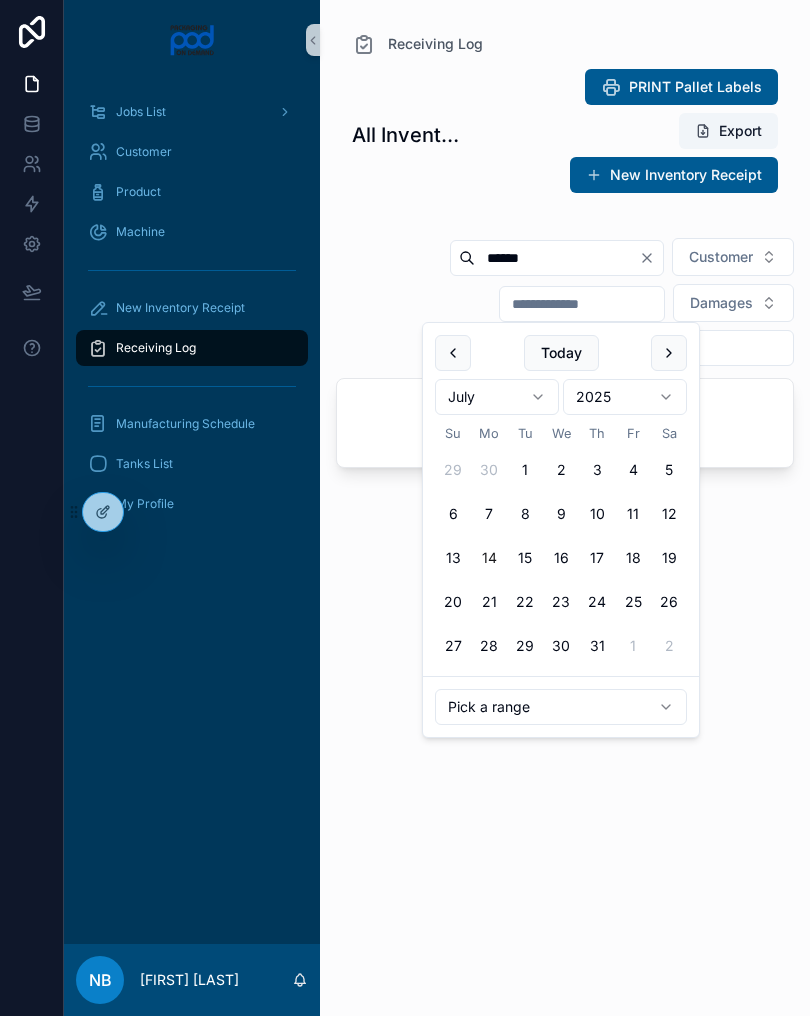 click on "All Inventory Receipts PRINT Pallet Labels Export New Inventory Receipt ****** Customer Damages" at bounding box center [565, 530] 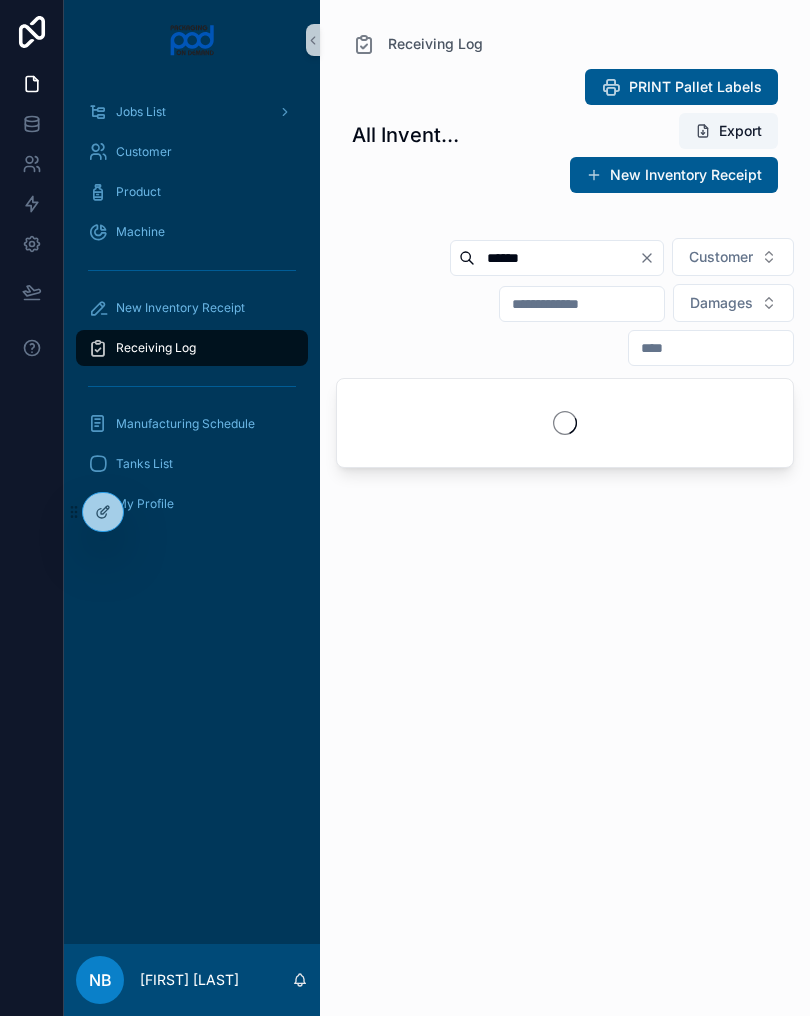 click on "Receiving Log" at bounding box center [192, 348] 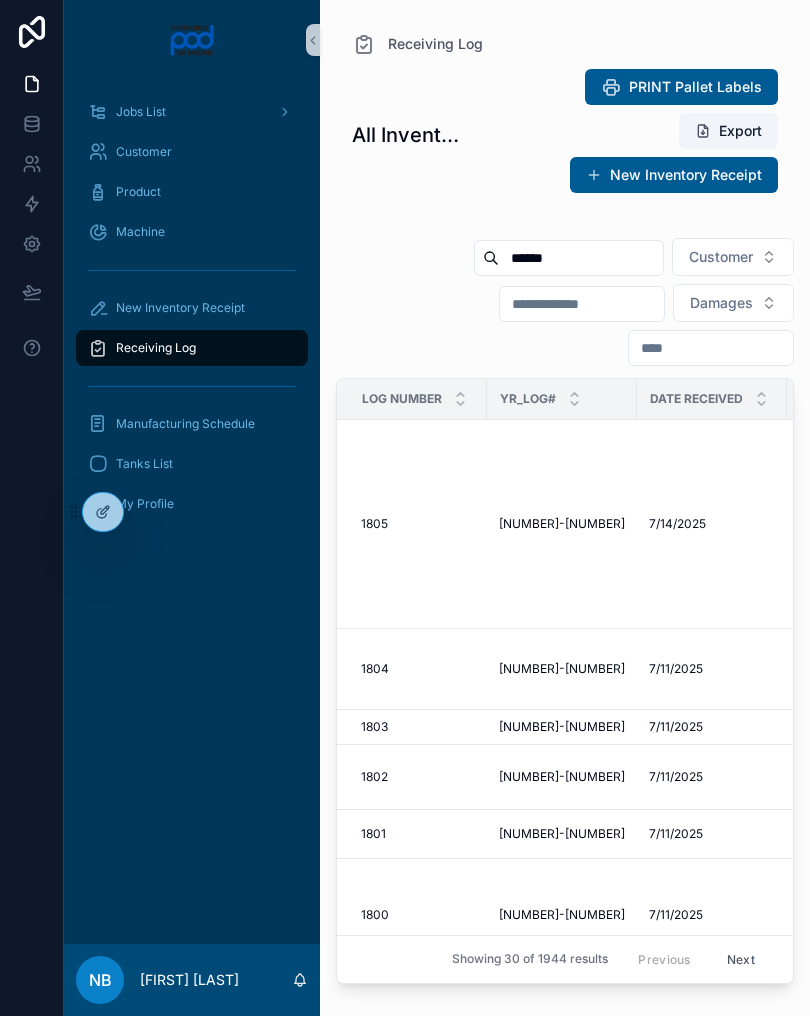click on "******" at bounding box center (581, 258) 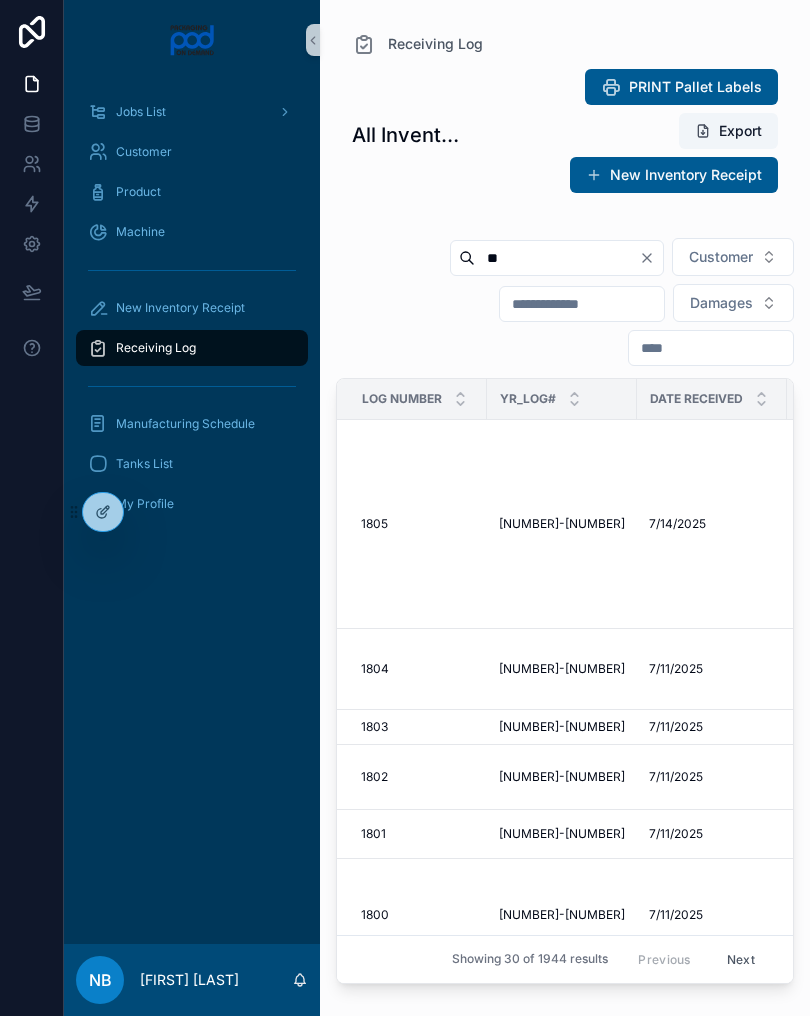 type on "*" 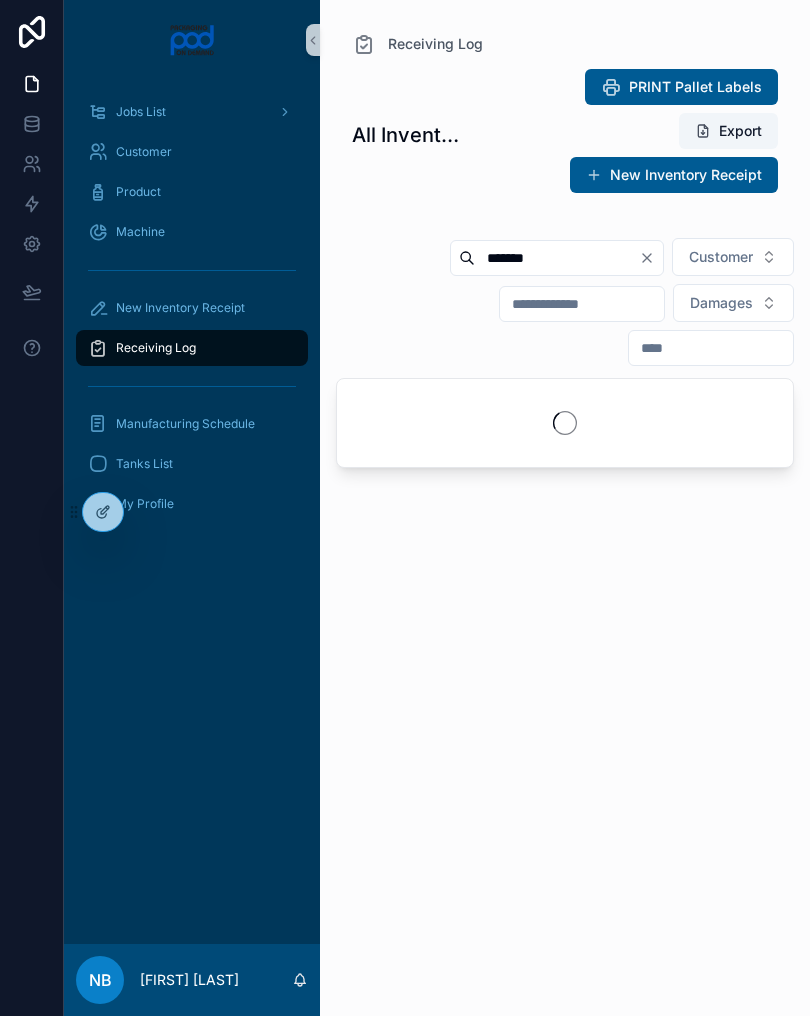click on "Receiving Log" at bounding box center [192, 348] 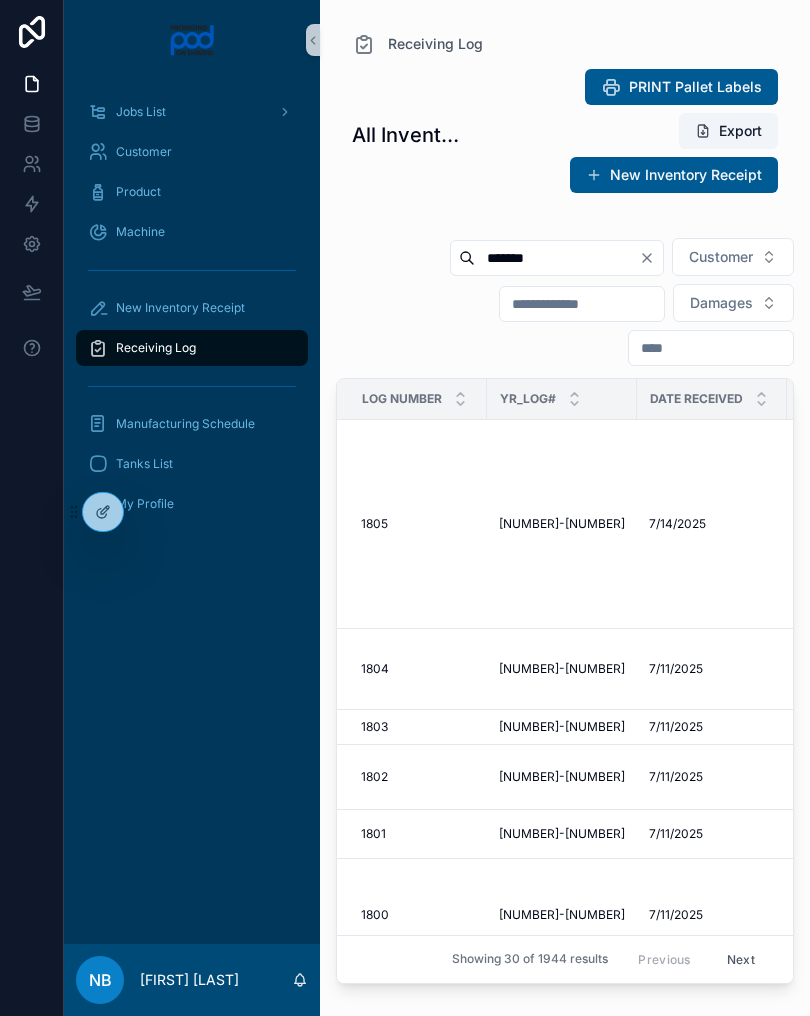 click on "Receiving Log" at bounding box center [192, 348] 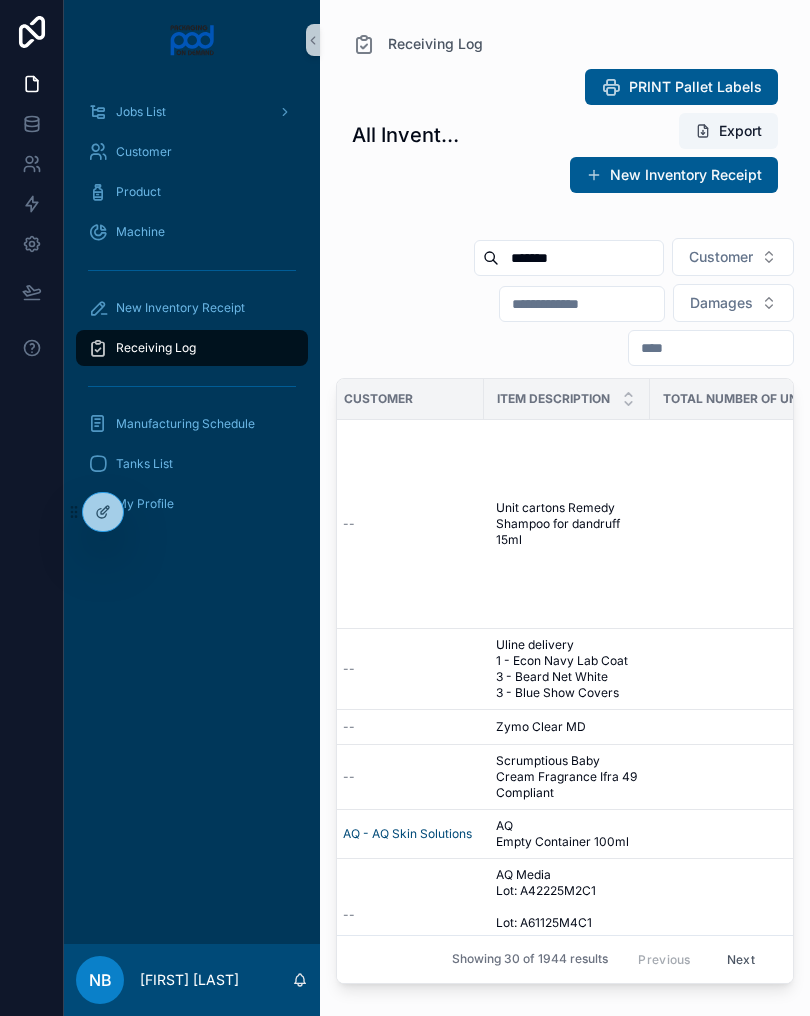 scroll, scrollTop: 0, scrollLeft: 457, axis: horizontal 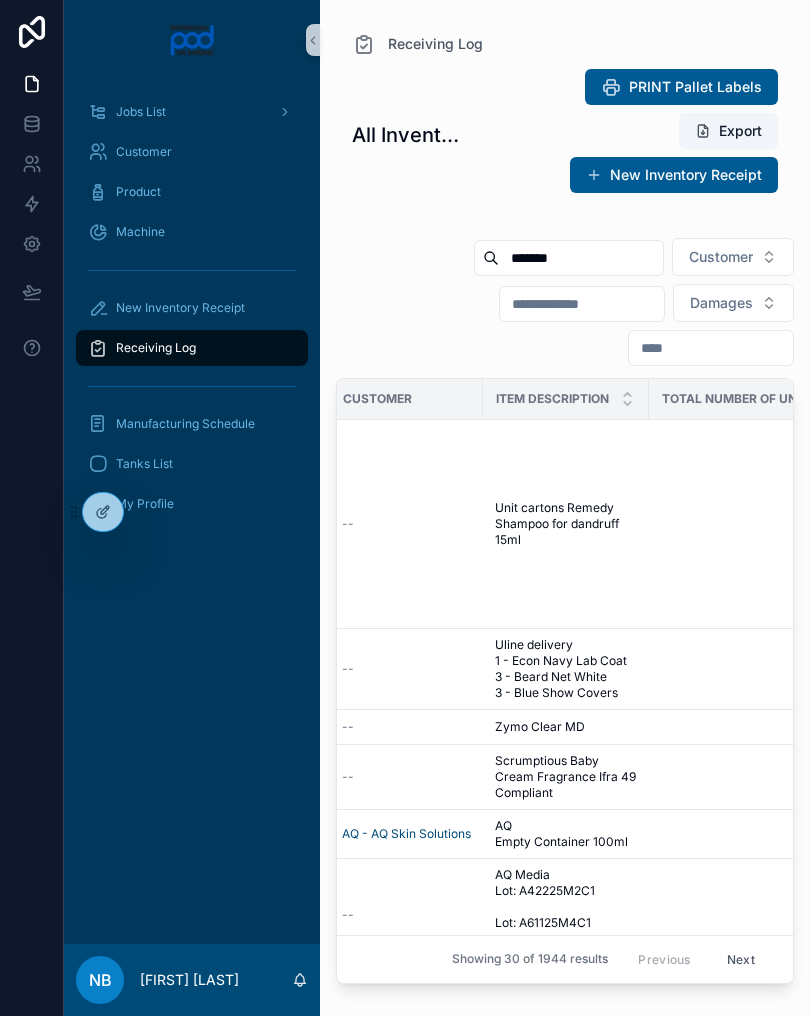 click on "******" at bounding box center [581, 258] 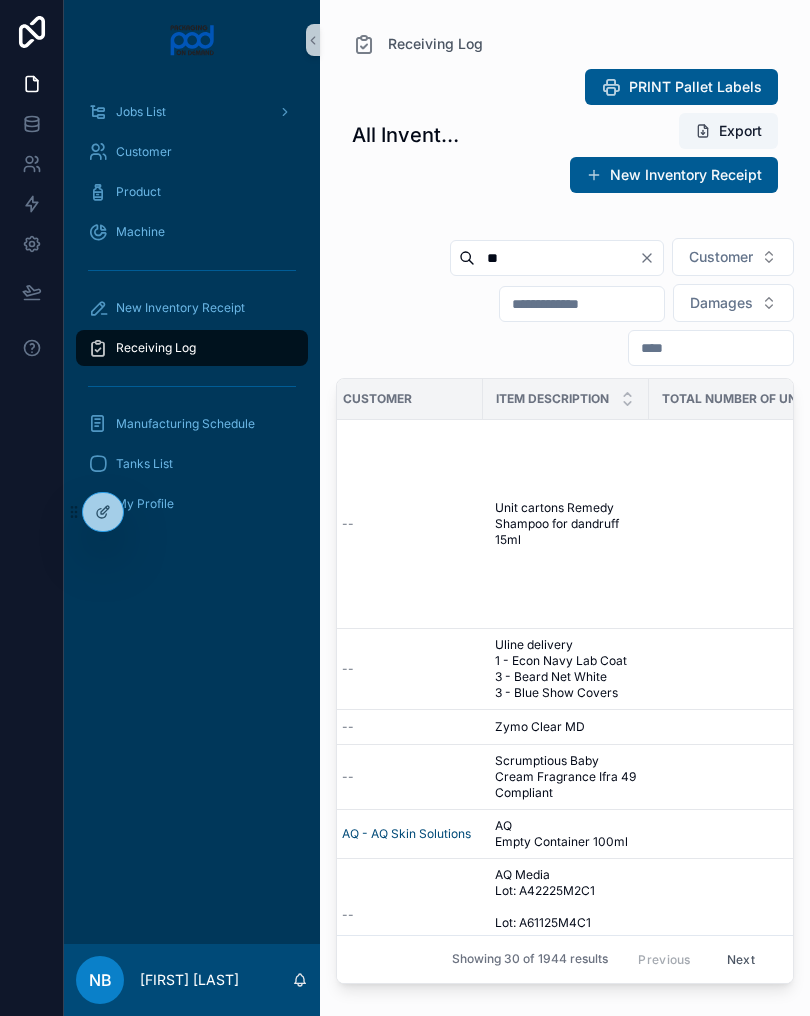 type on "*" 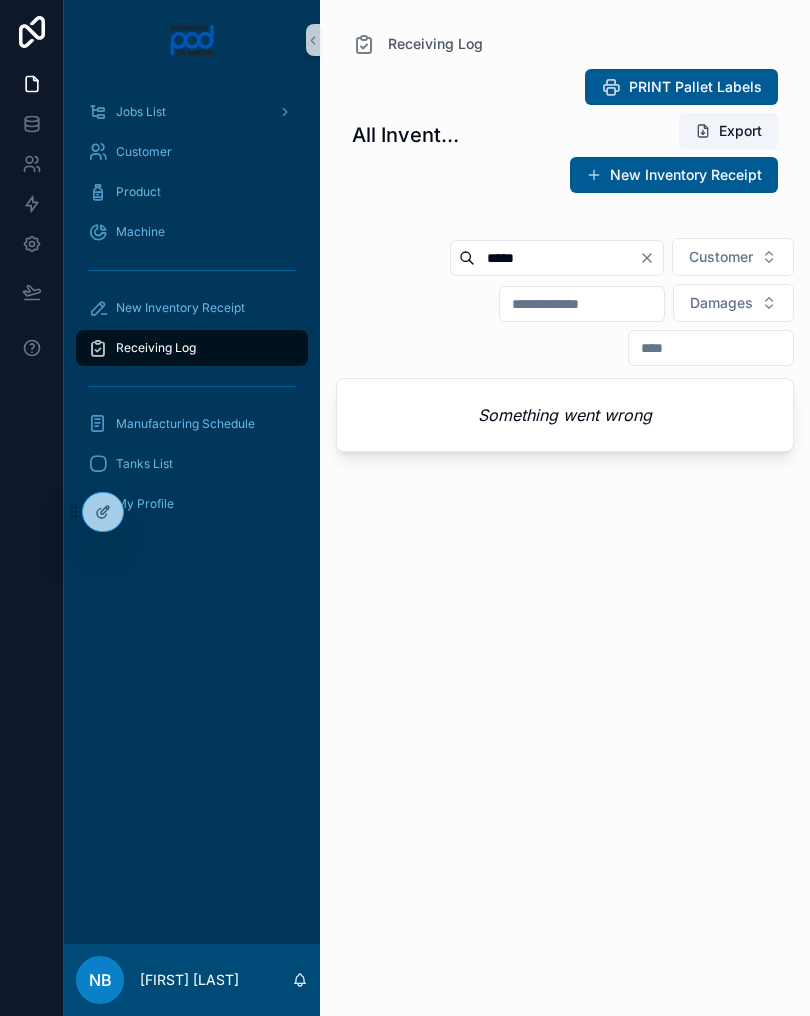 click on "*****" at bounding box center (557, 258) 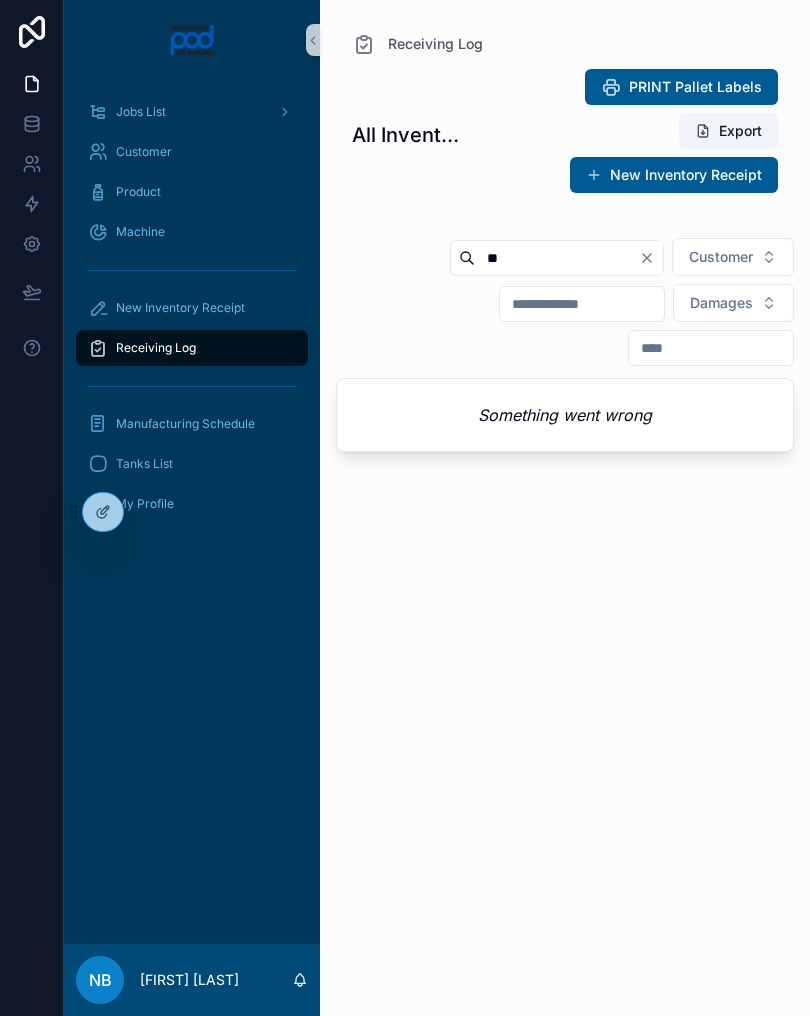 type on "*" 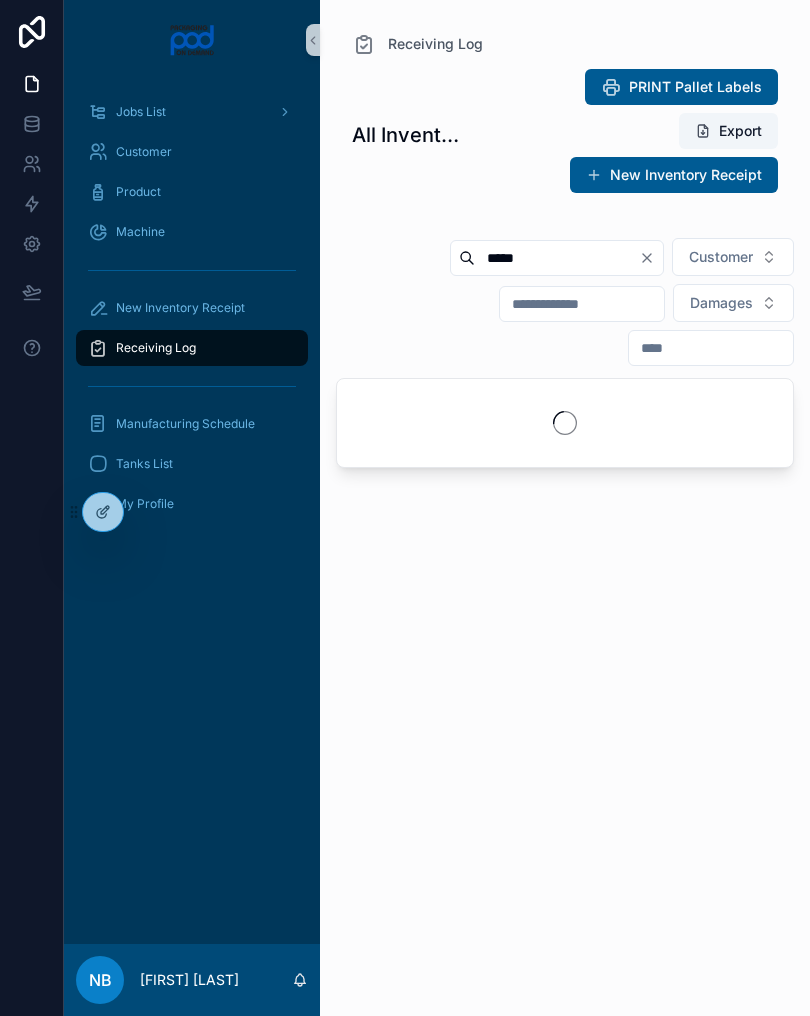 type on "*****" 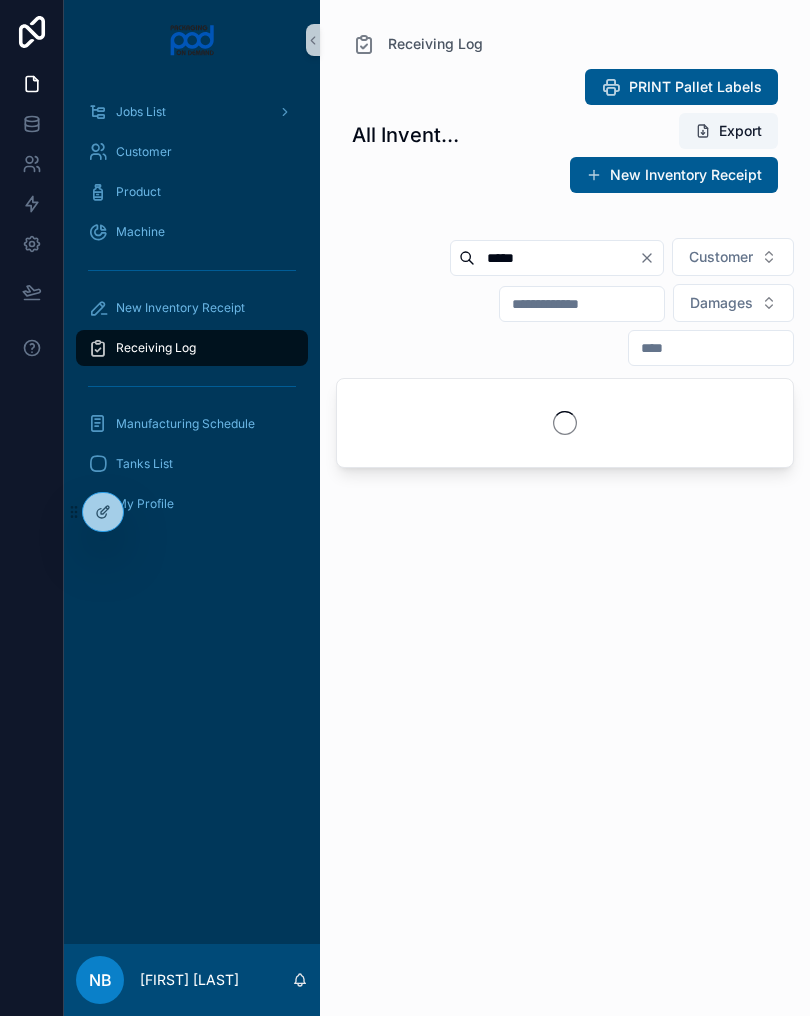 click at bounding box center (32, 508) 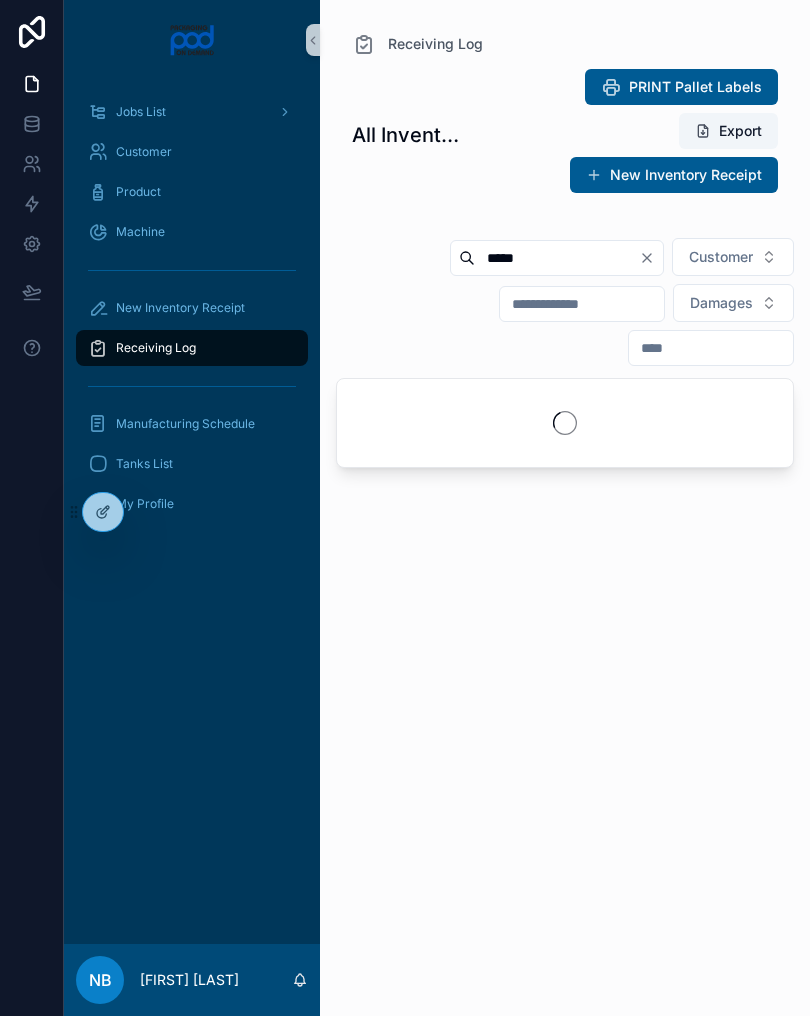 click at bounding box center [32, 508] 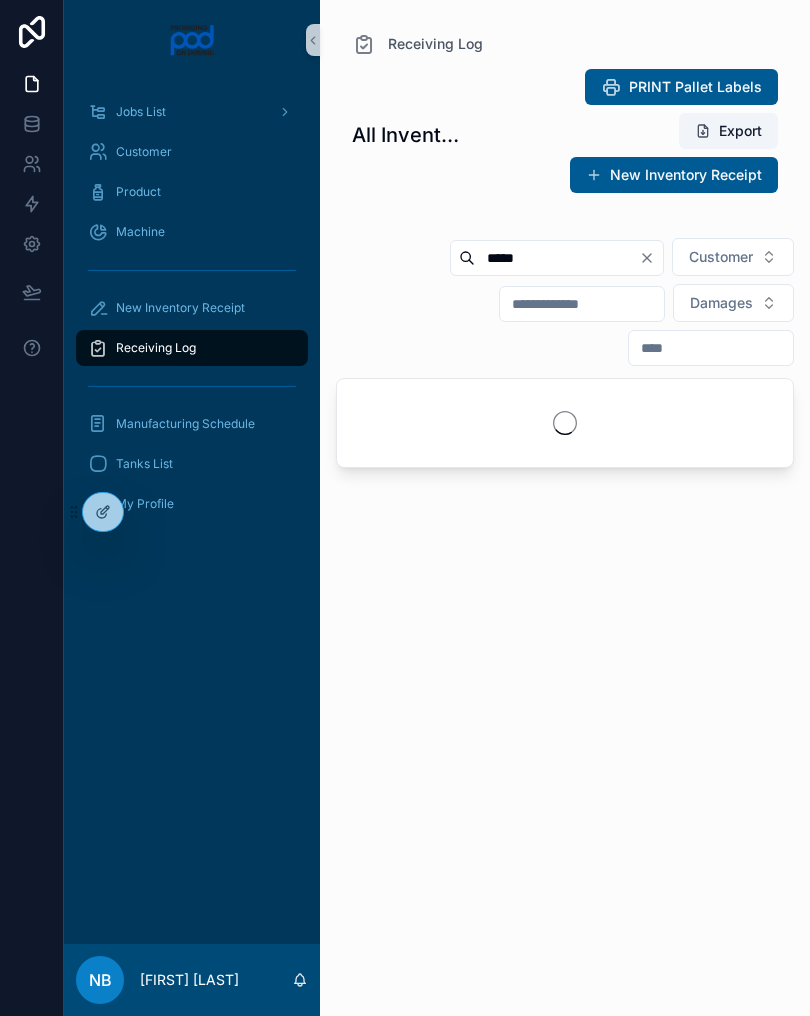 click at bounding box center (32, 508) 